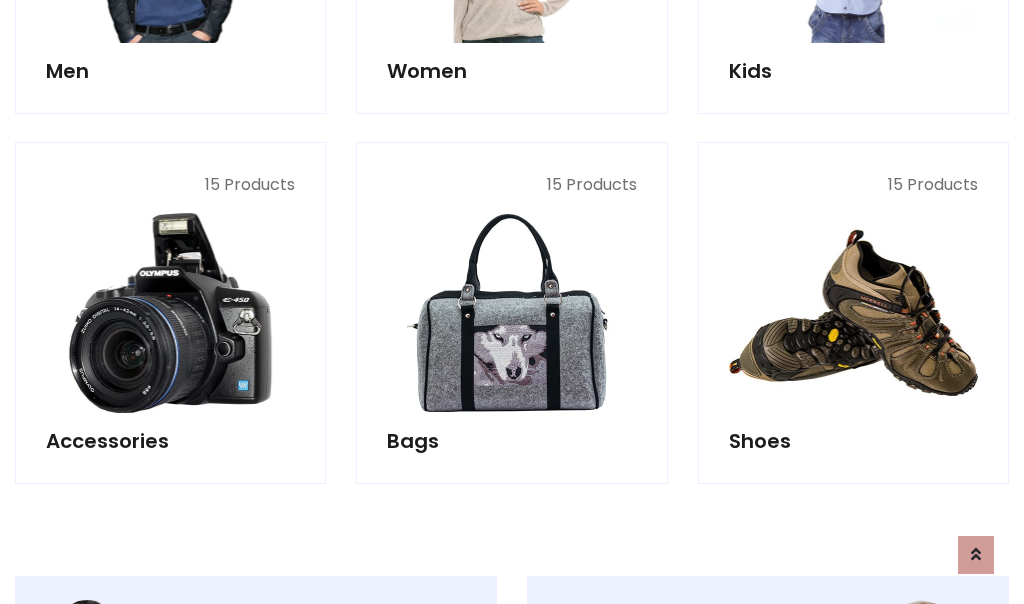 scroll, scrollTop: 853, scrollLeft: 0, axis: vertical 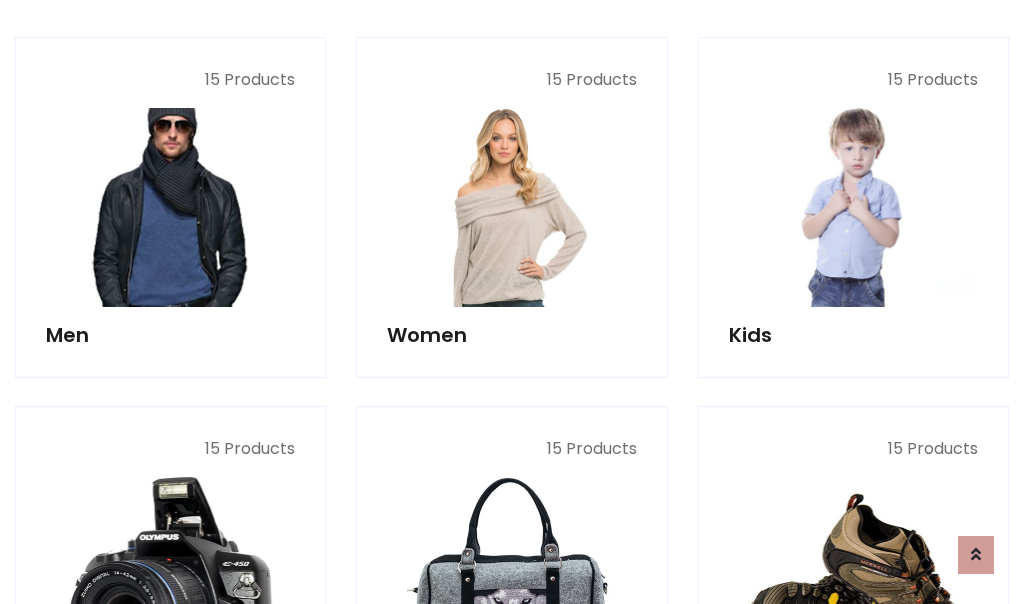 click at bounding box center [170, 207] 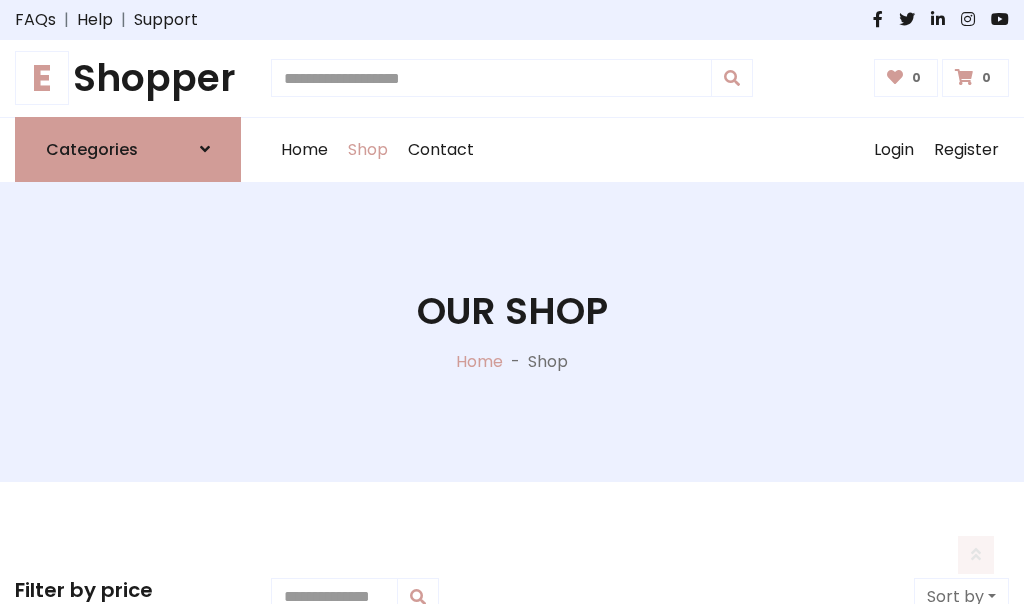 scroll, scrollTop: 807, scrollLeft: 0, axis: vertical 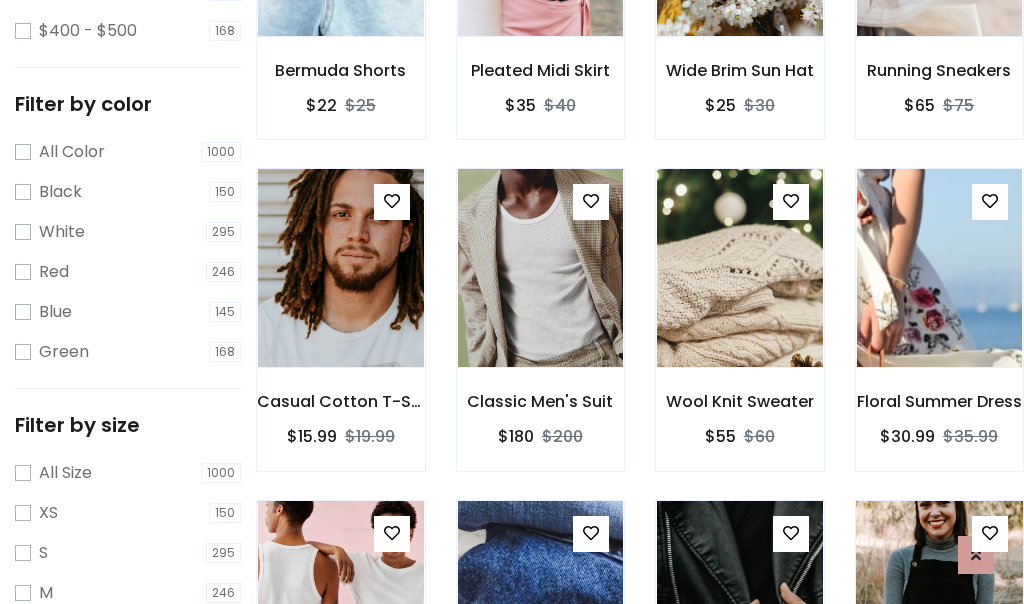 click at bounding box center [939, 600] 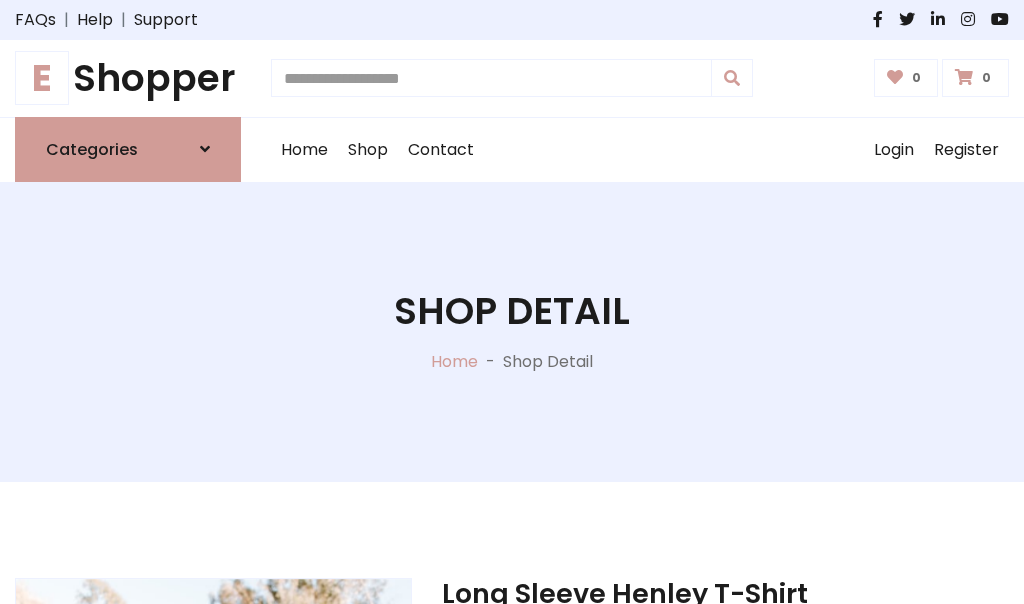 scroll, scrollTop: 0, scrollLeft: 0, axis: both 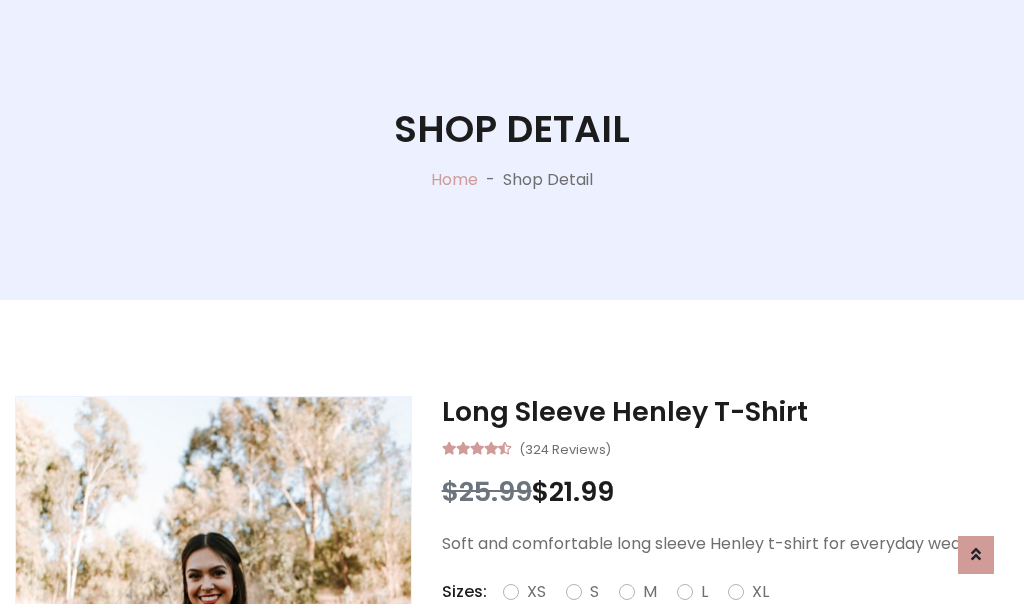 click on "Red" at bounding box center (732, 616) 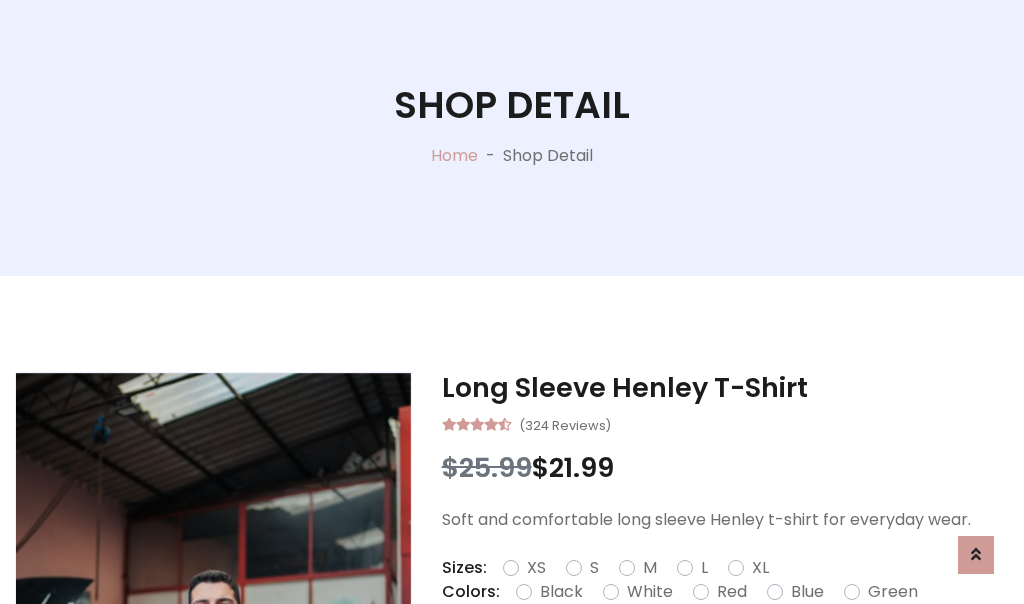 click on "Add To Cart" at bounding box center (663, 655) 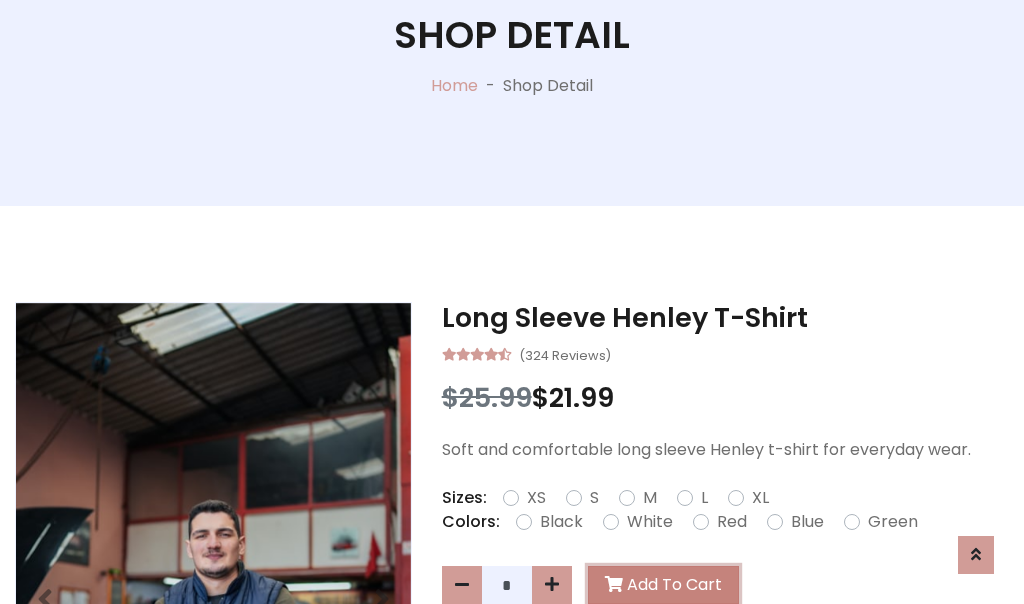 scroll, scrollTop: 0, scrollLeft: 0, axis: both 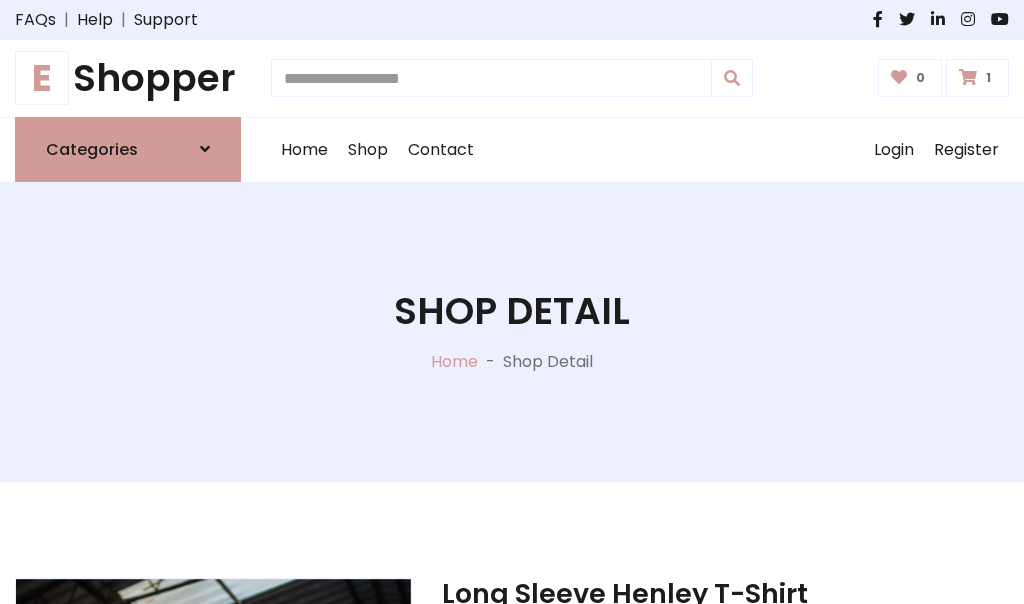 click at bounding box center [968, 77] 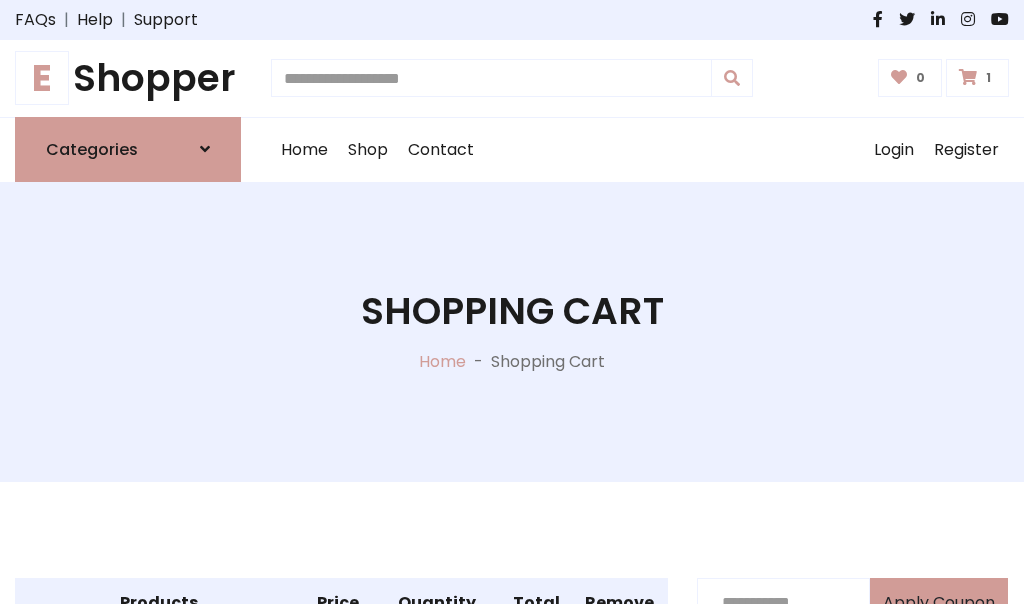 scroll, scrollTop: 474, scrollLeft: 0, axis: vertical 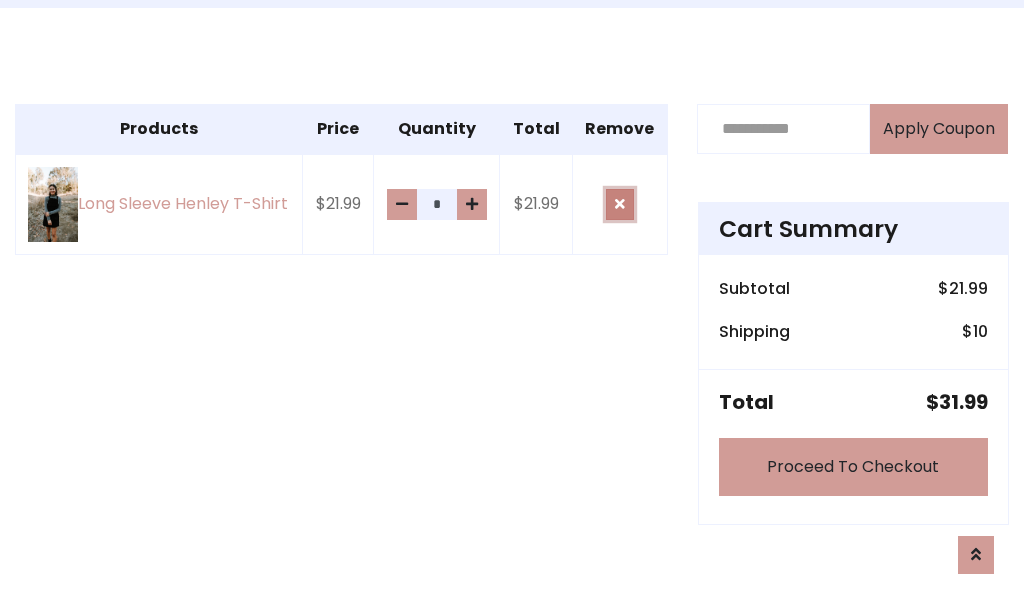 click at bounding box center [620, 204] 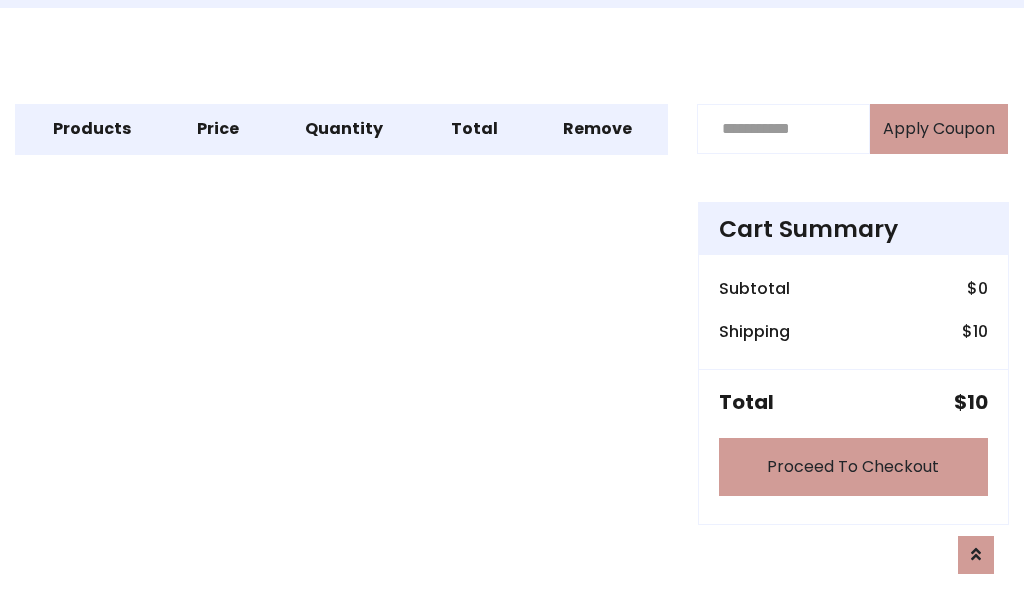scroll, scrollTop: 247, scrollLeft: 0, axis: vertical 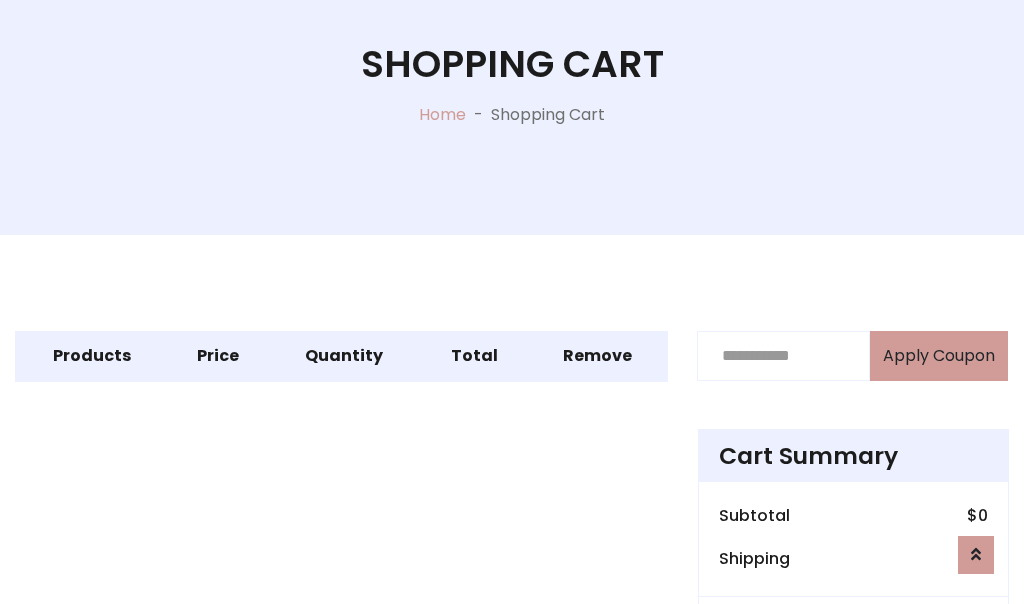 click on "Proceed To Checkout" at bounding box center [853, 694] 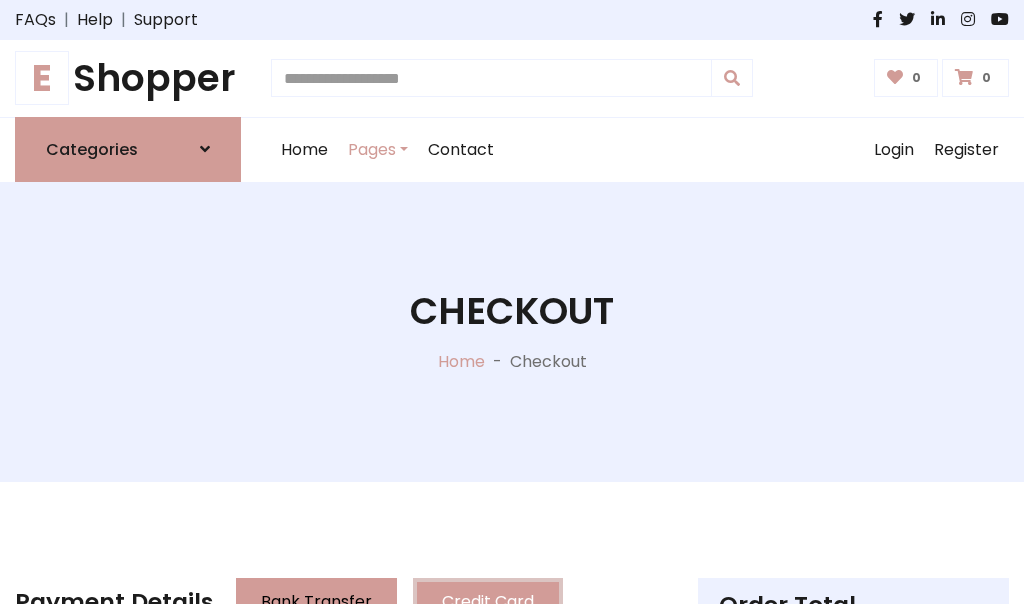scroll, scrollTop: 137, scrollLeft: 0, axis: vertical 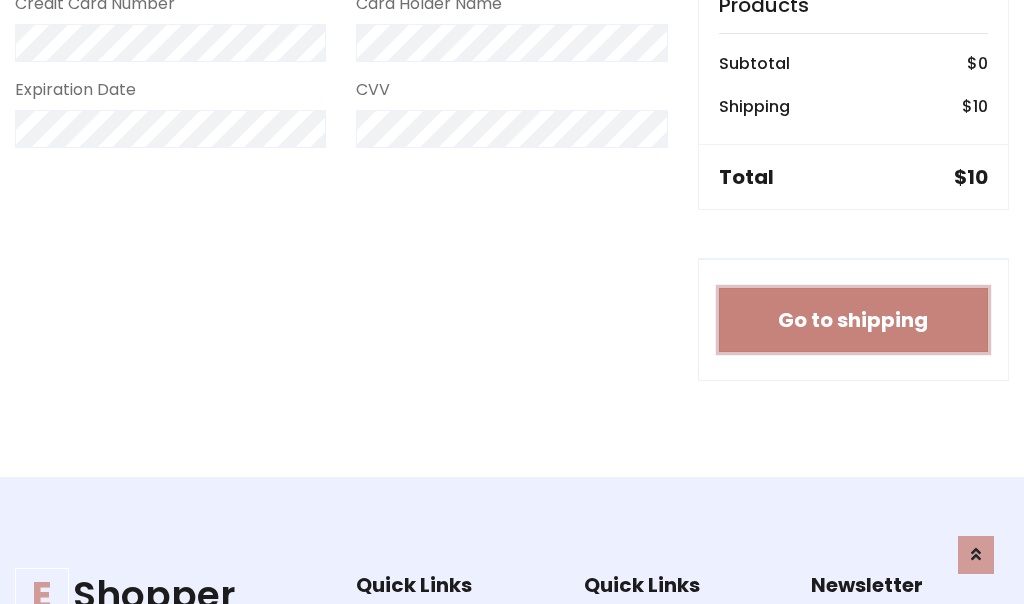 click on "Go to shipping" at bounding box center [853, 320] 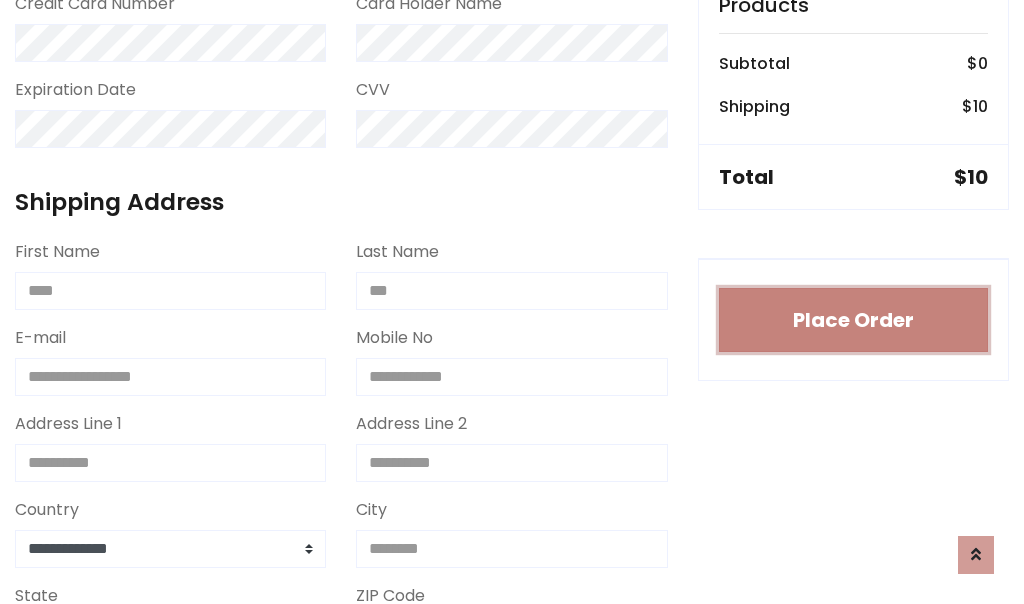 type 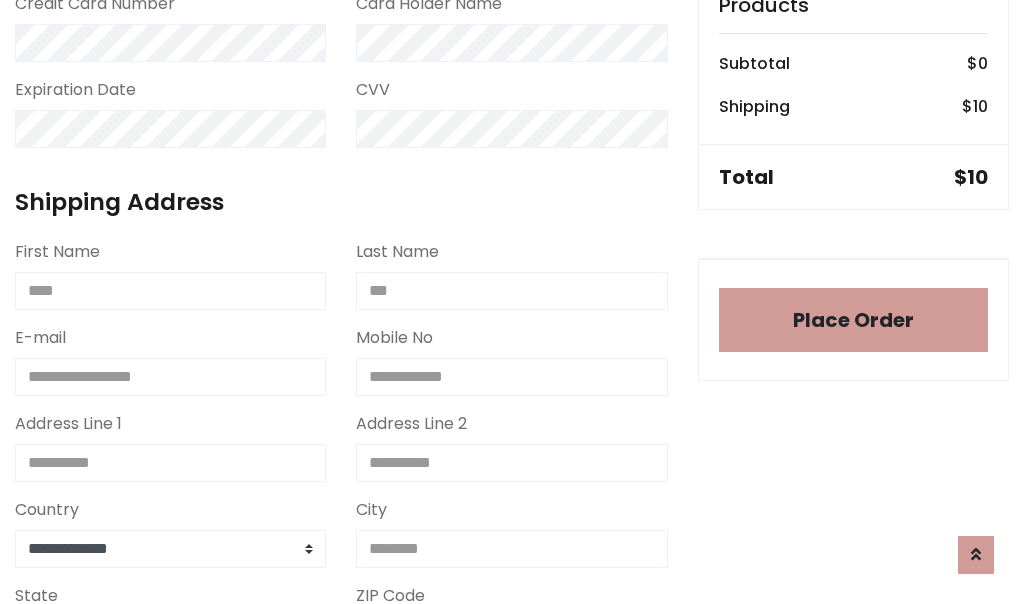 scroll, scrollTop: 1216, scrollLeft: 0, axis: vertical 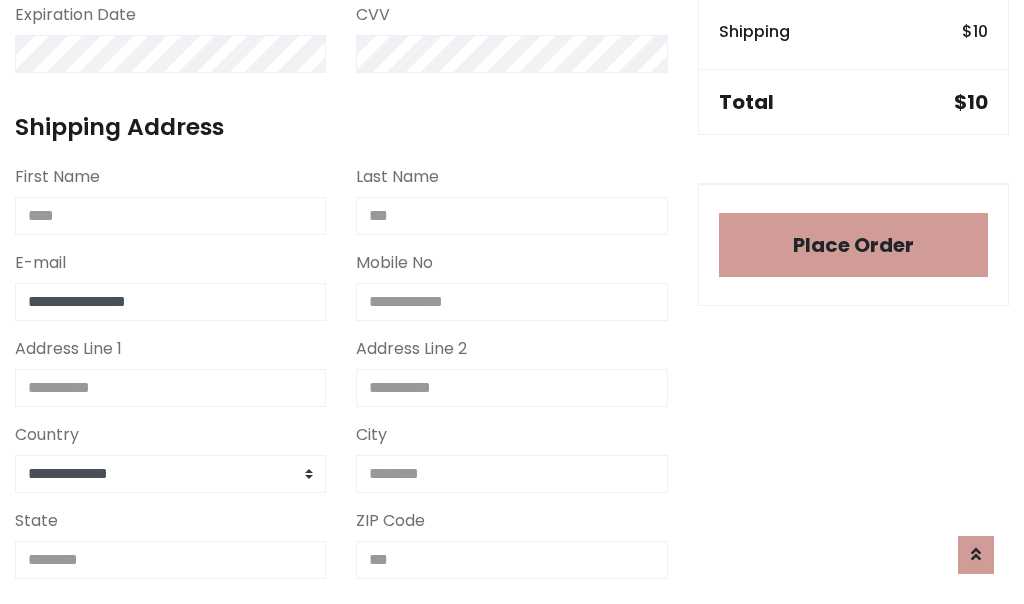 type on "**********" 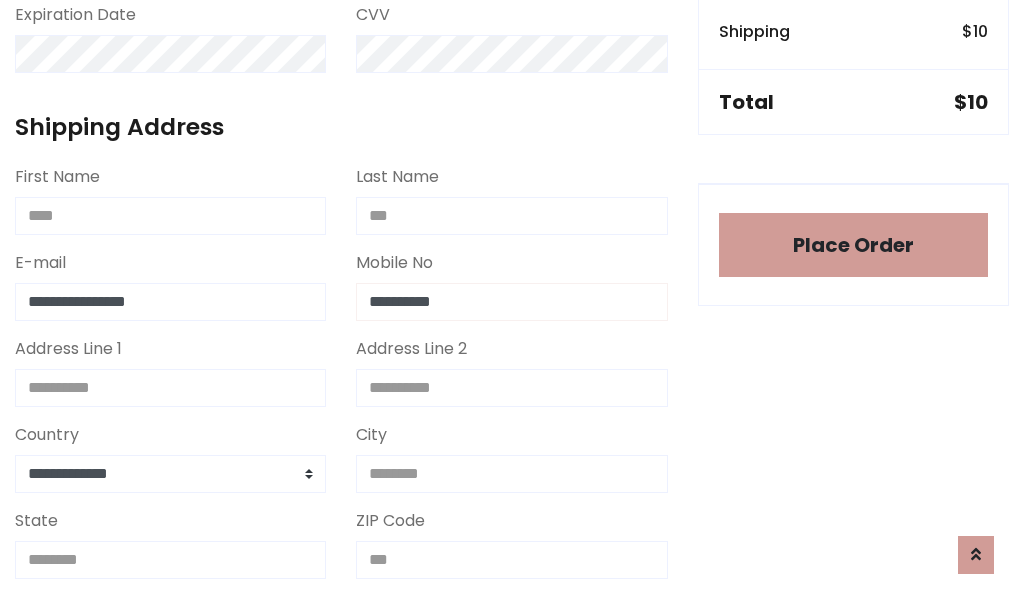 type on "**********" 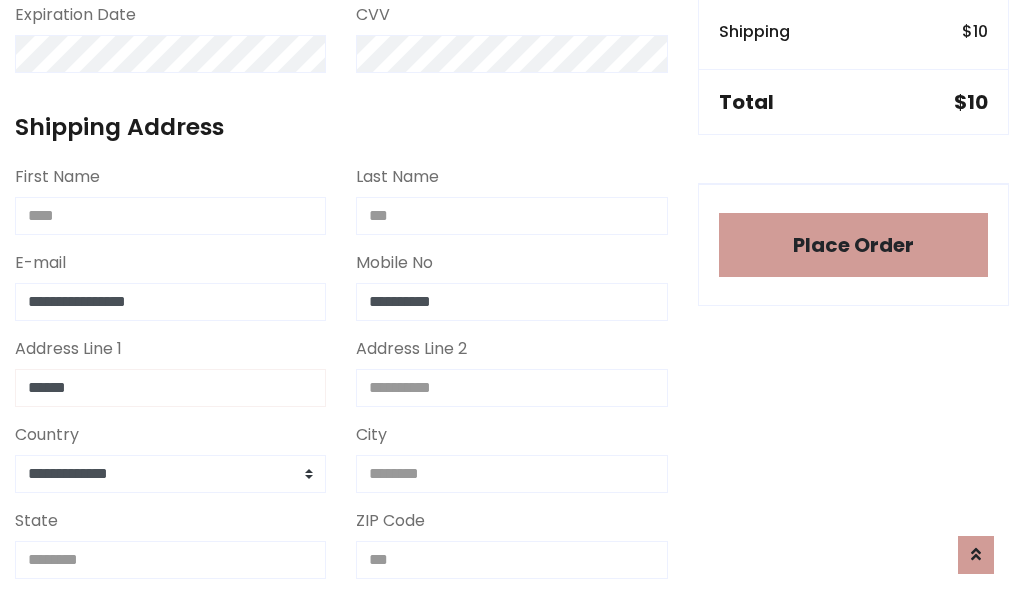 type on "******" 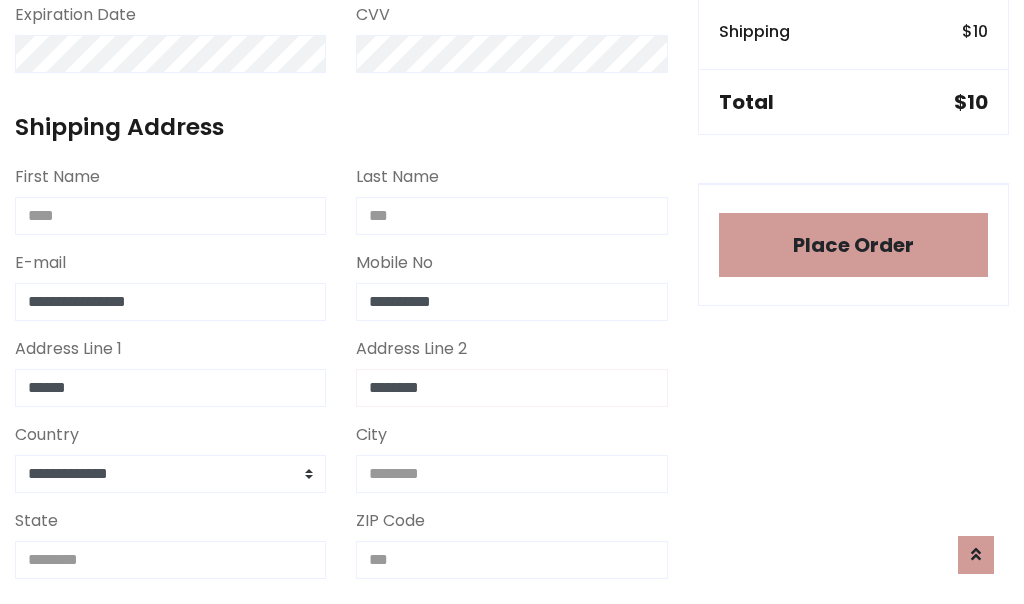type on "********" 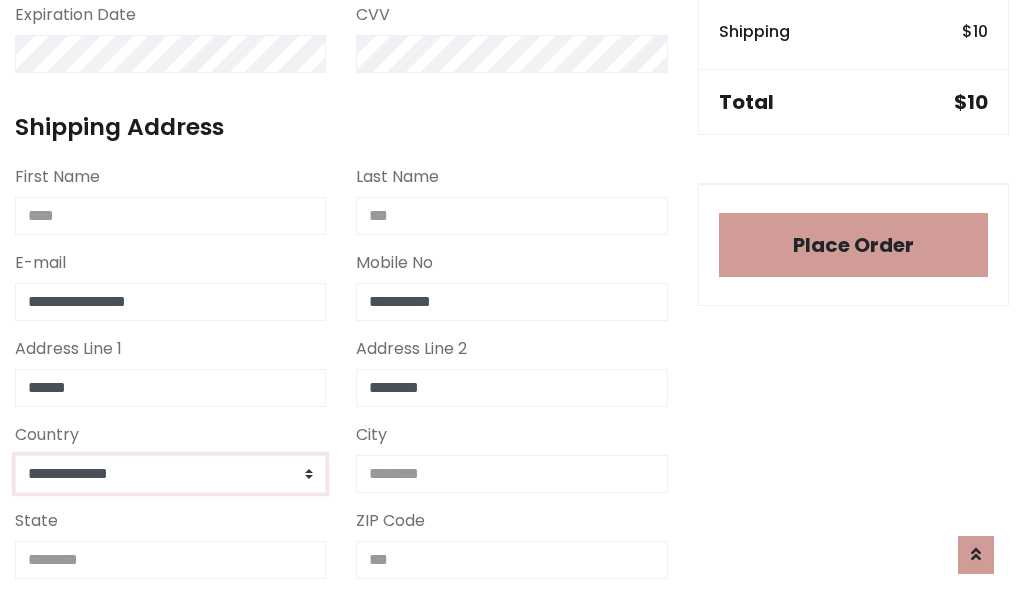 select on "*******" 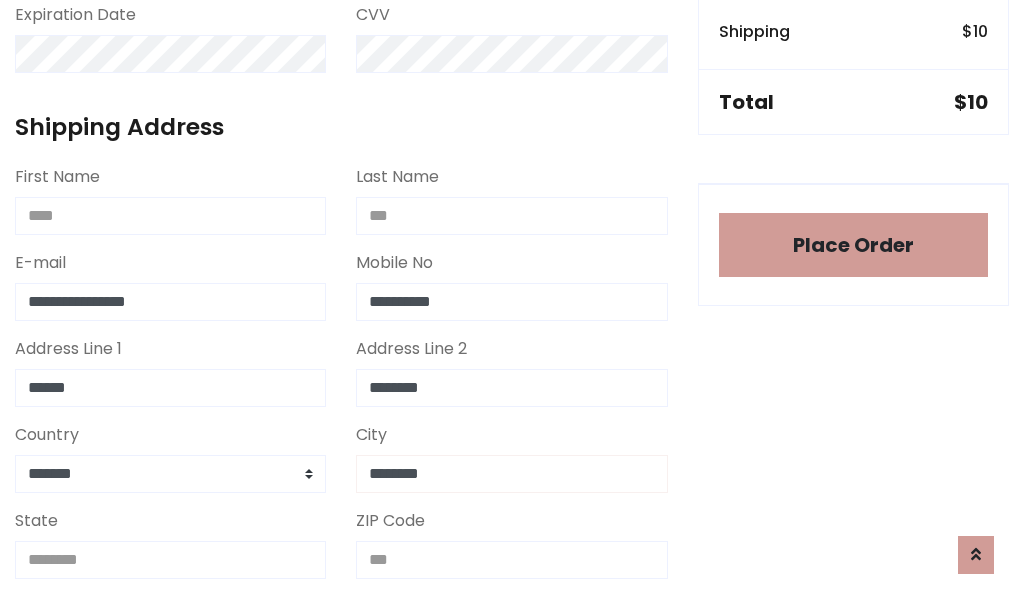 type on "********" 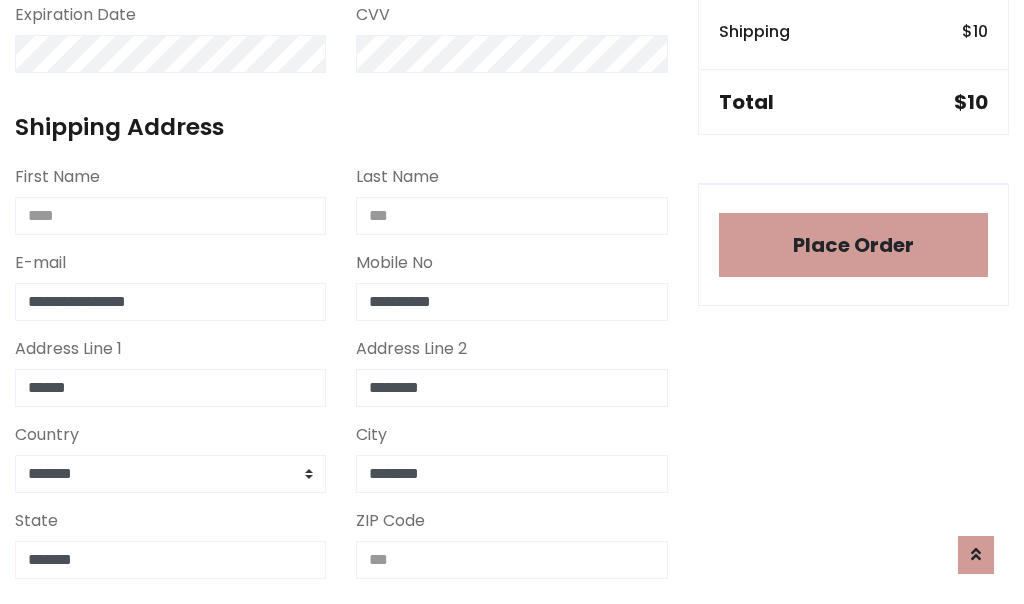 type on "*******" 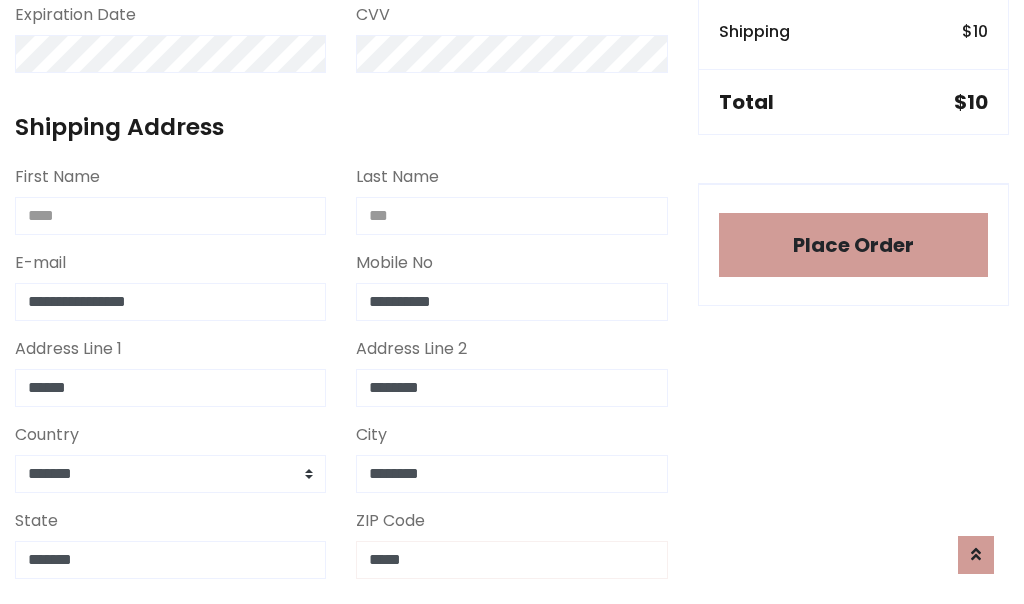 scroll, scrollTop: 403, scrollLeft: 0, axis: vertical 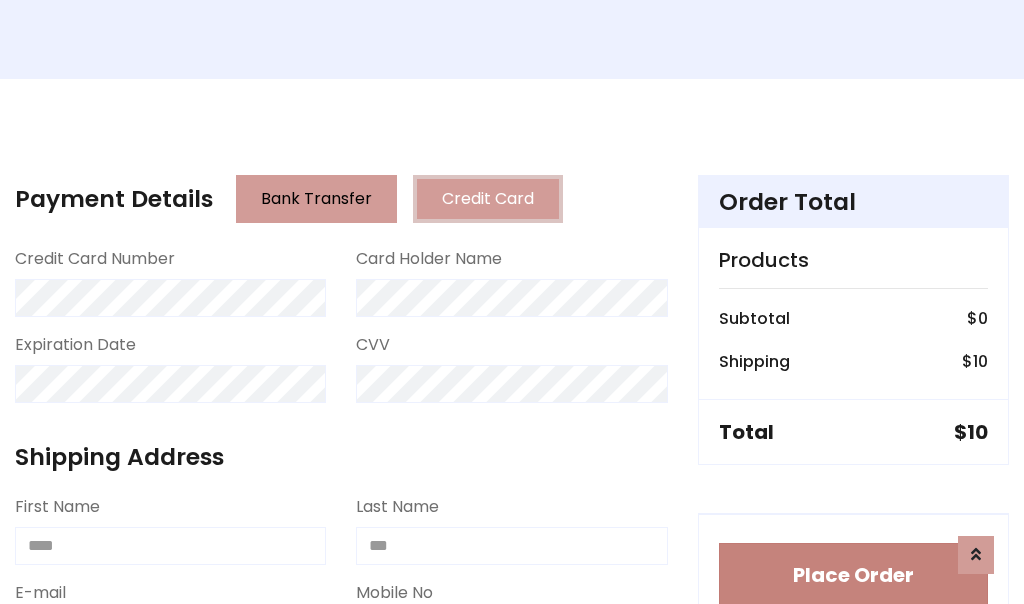 type on "*****" 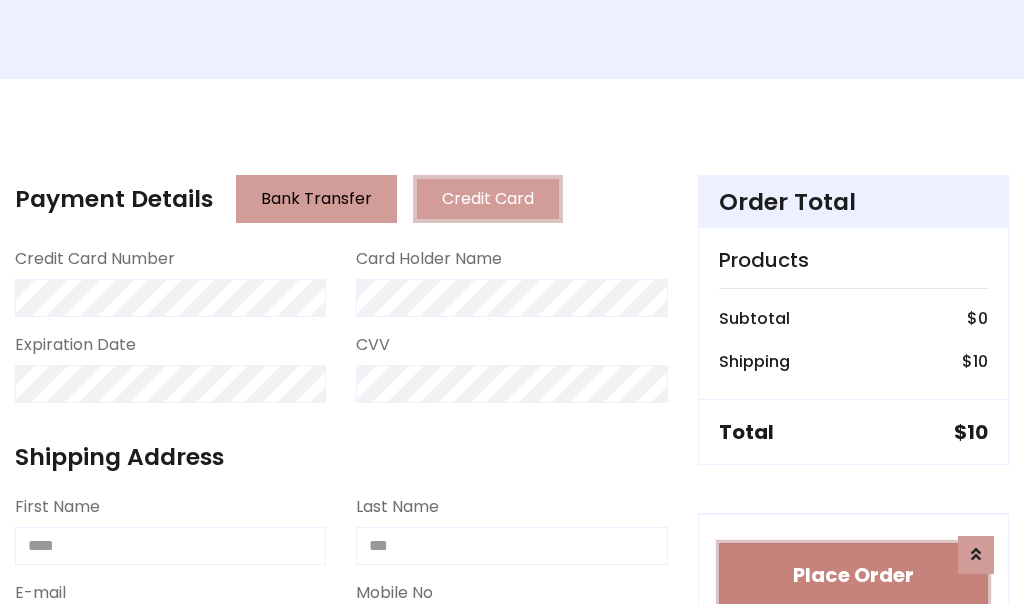 click on "Place Order" at bounding box center [853, 575] 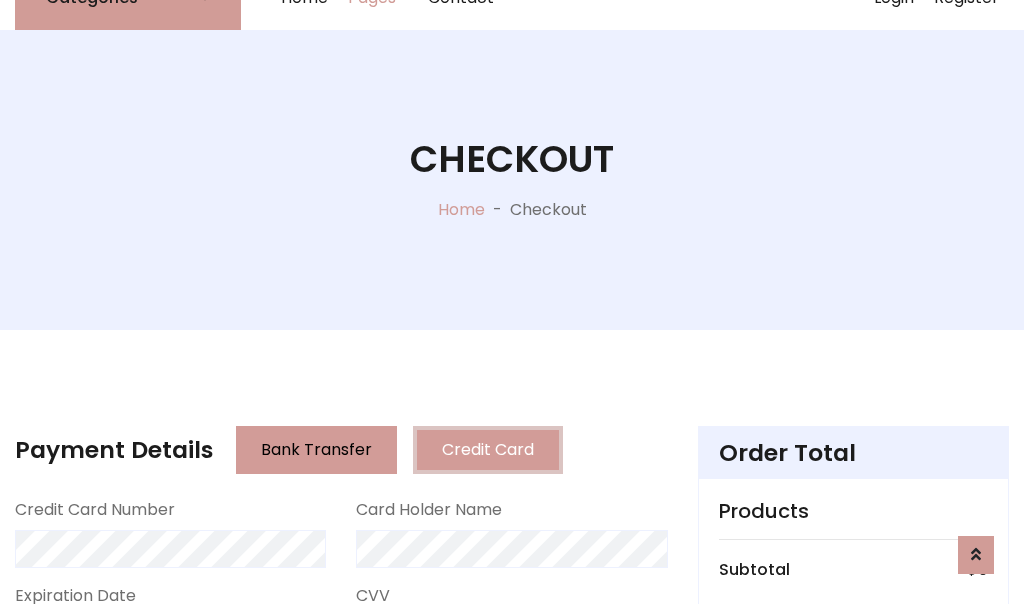 scroll, scrollTop: 0, scrollLeft: 0, axis: both 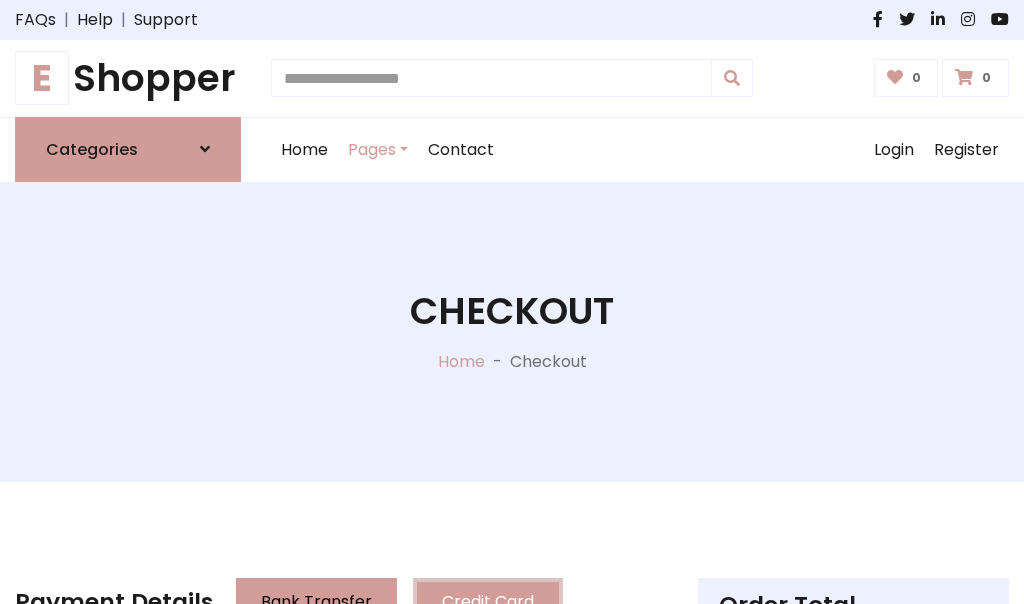 click on "E Shopper" at bounding box center (128, 78) 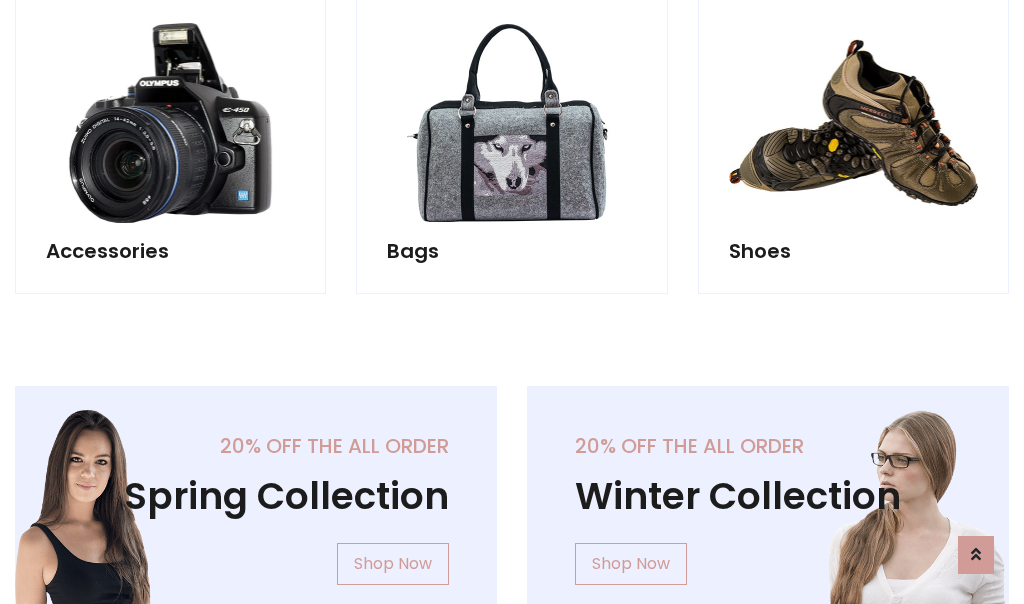 scroll, scrollTop: 770, scrollLeft: 0, axis: vertical 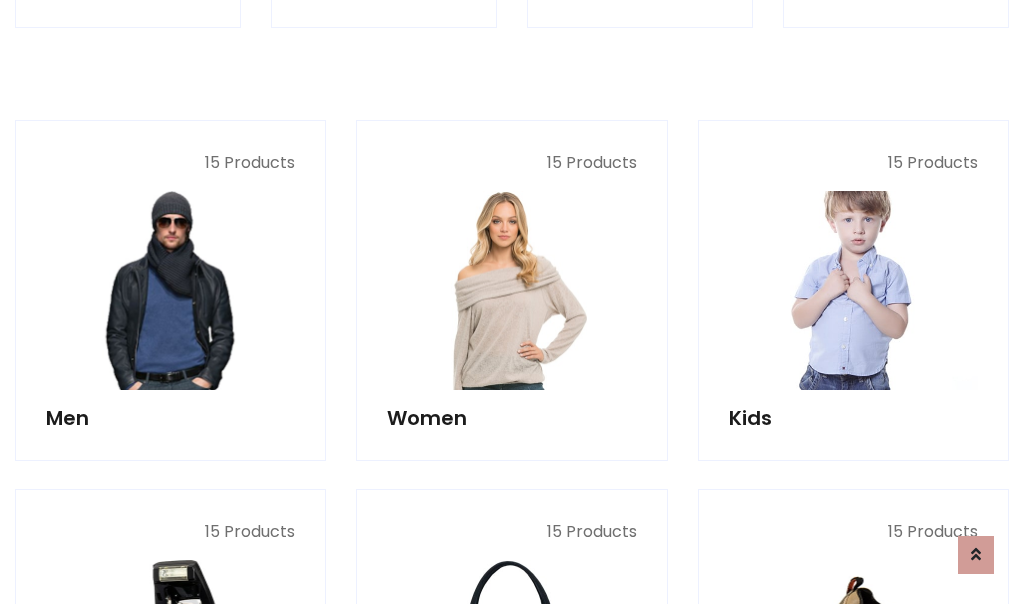 click at bounding box center (853, 290) 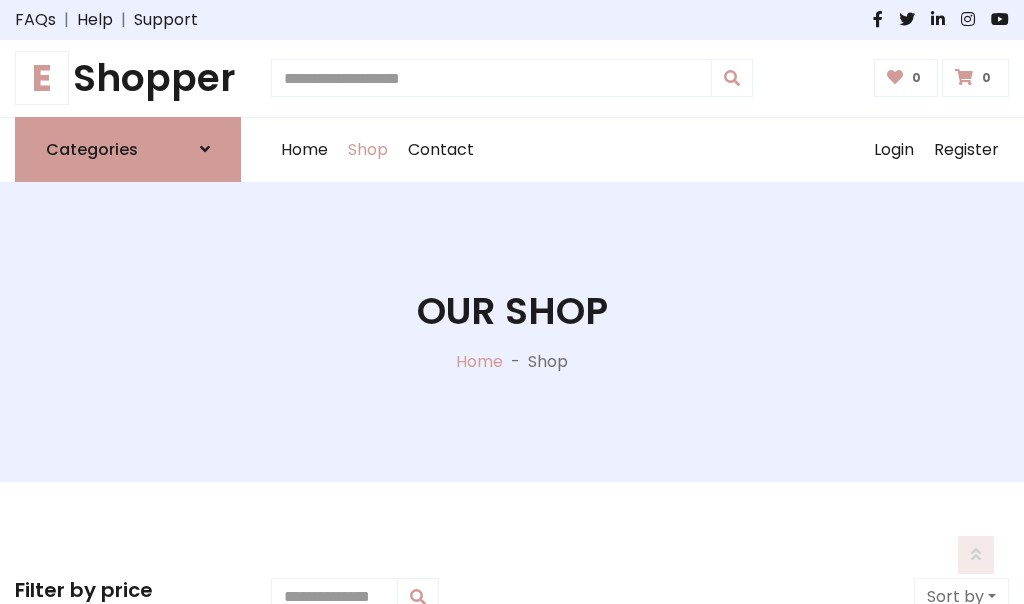 scroll, scrollTop: 549, scrollLeft: 0, axis: vertical 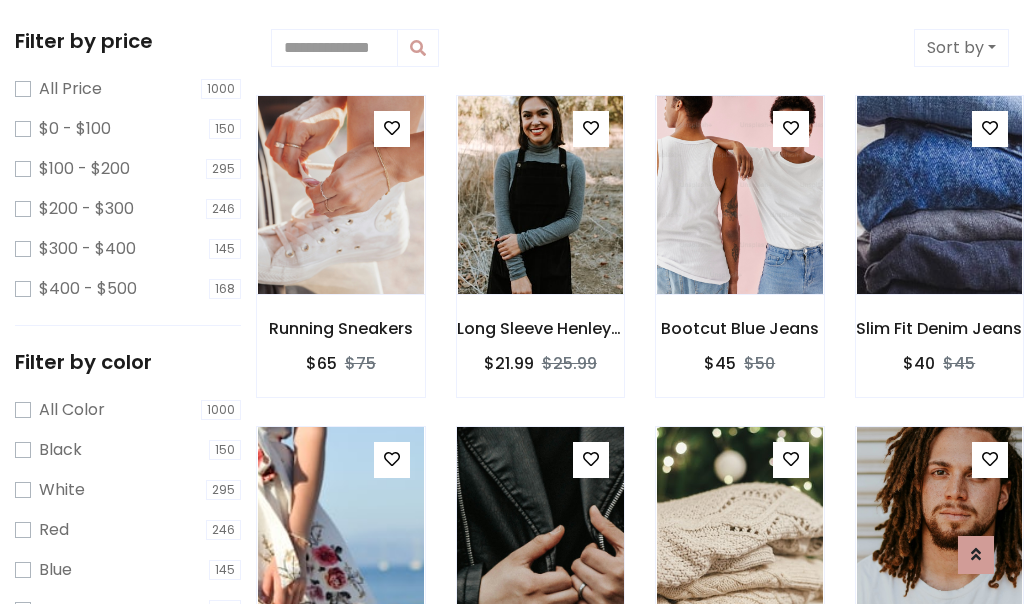 click at bounding box center (591, 459) 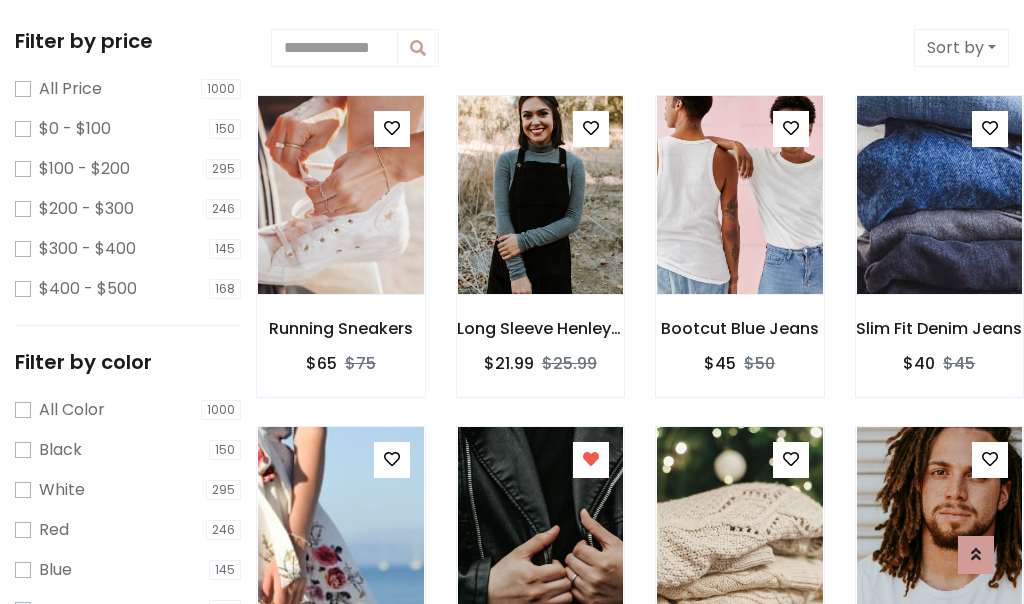 click at bounding box center (340, 858) 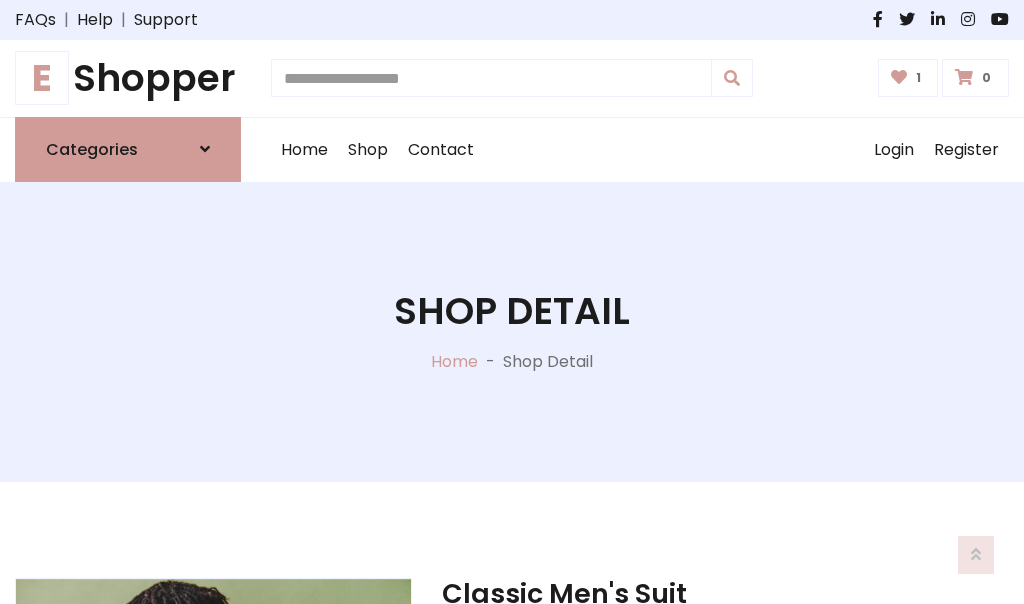 scroll, scrollTop: 262, scrollLeft: 0, axis: vertical 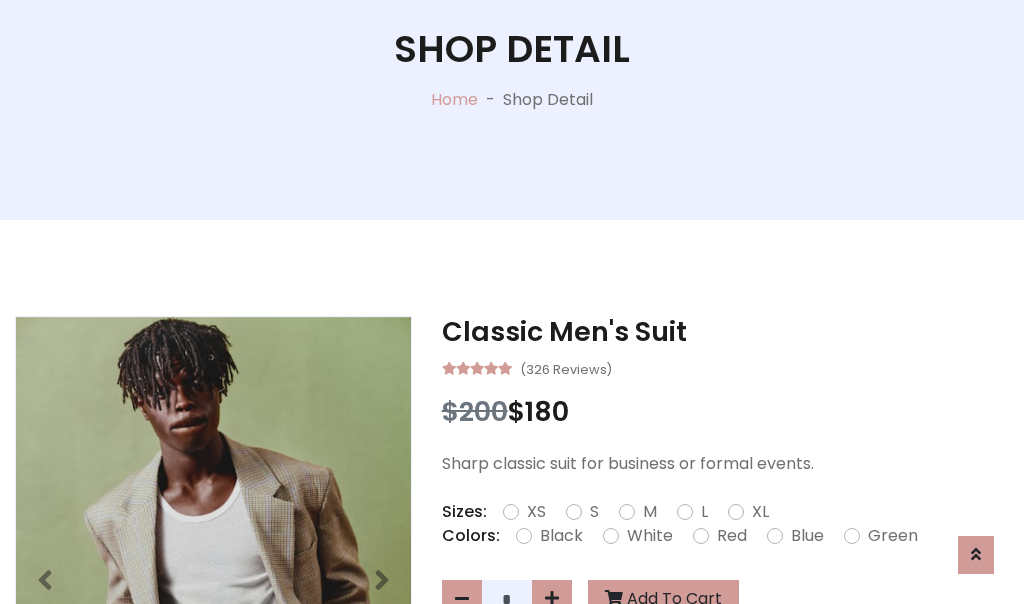 click on "XL" at bounding box center [760, 512] 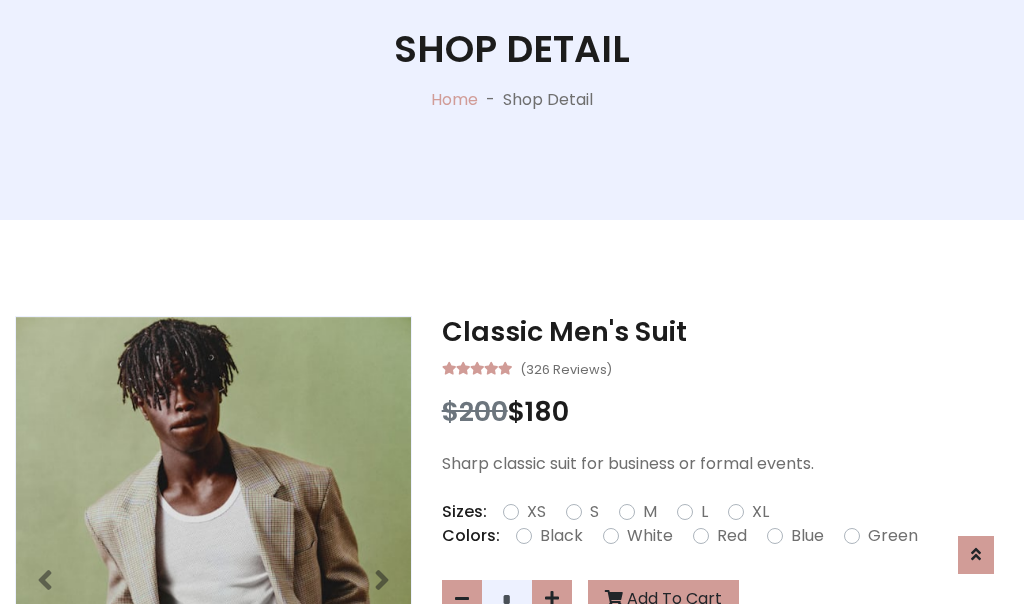 click on "Black" at bounding box center [561, 536] 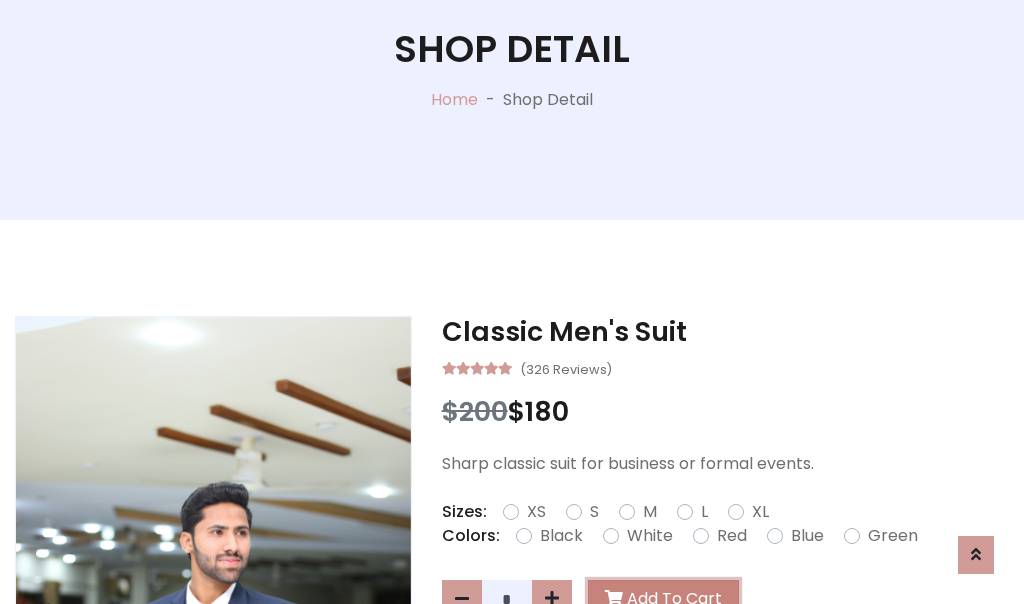 click on "Add To Cart" at bounding box center [663, 599] 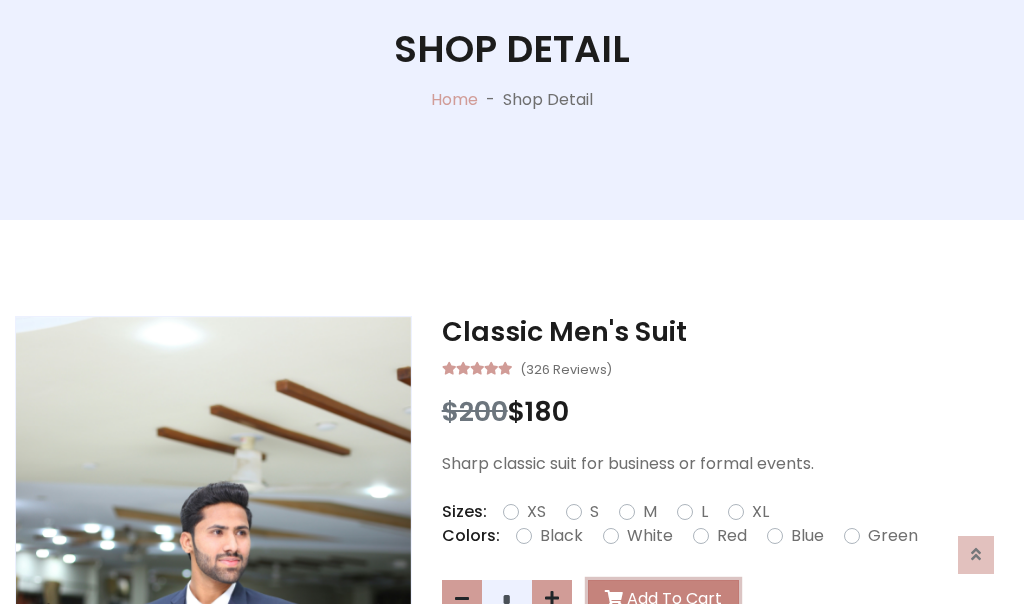 scroll, scrollTop: 0, scrollLeft: 0, axis: both 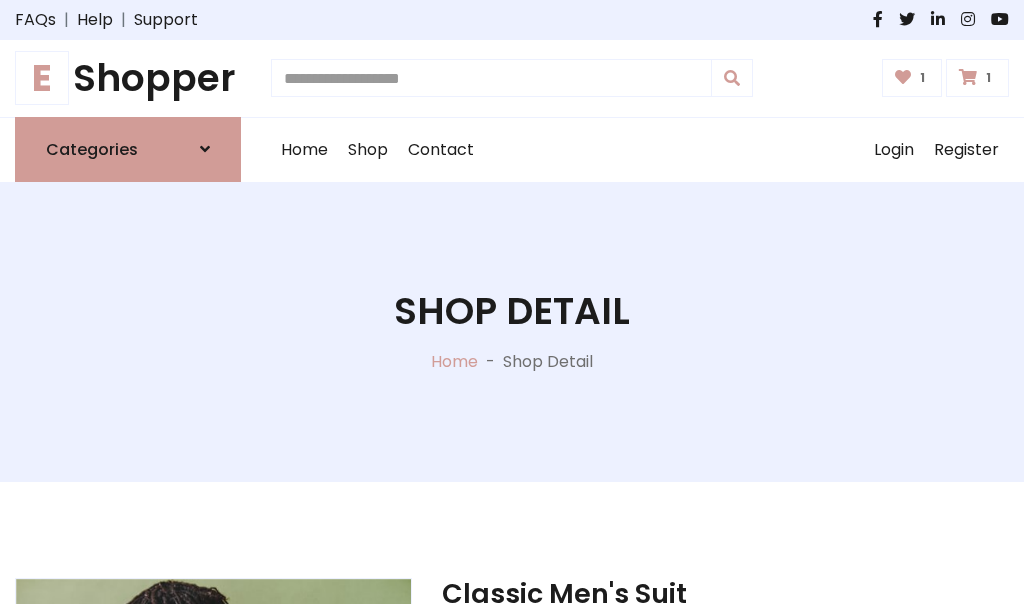 click at bounding box center (968, 77) 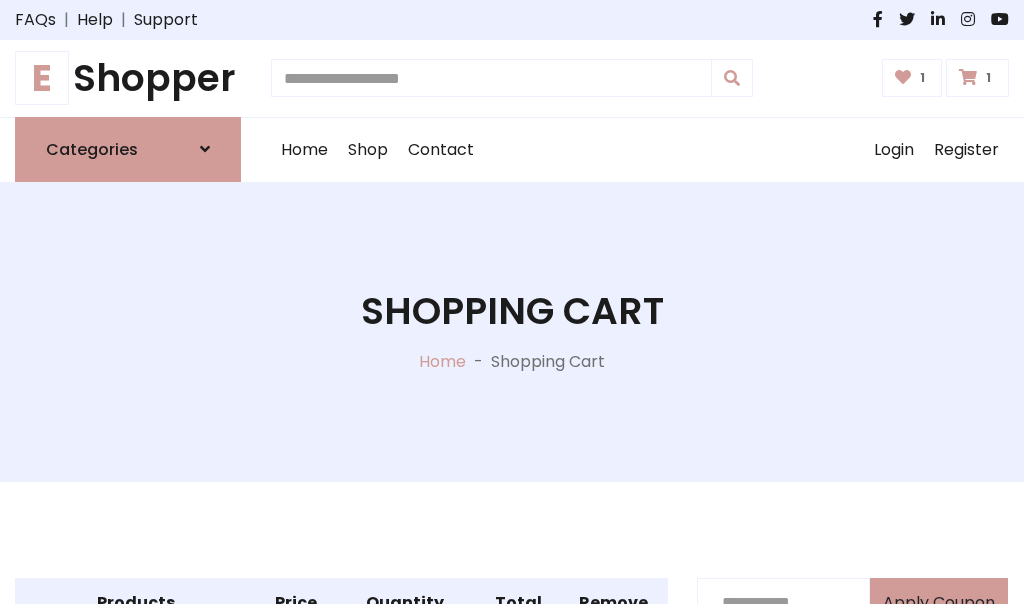 scroll, scrollTop: 570, scrollLeft: 0, axis: vertical 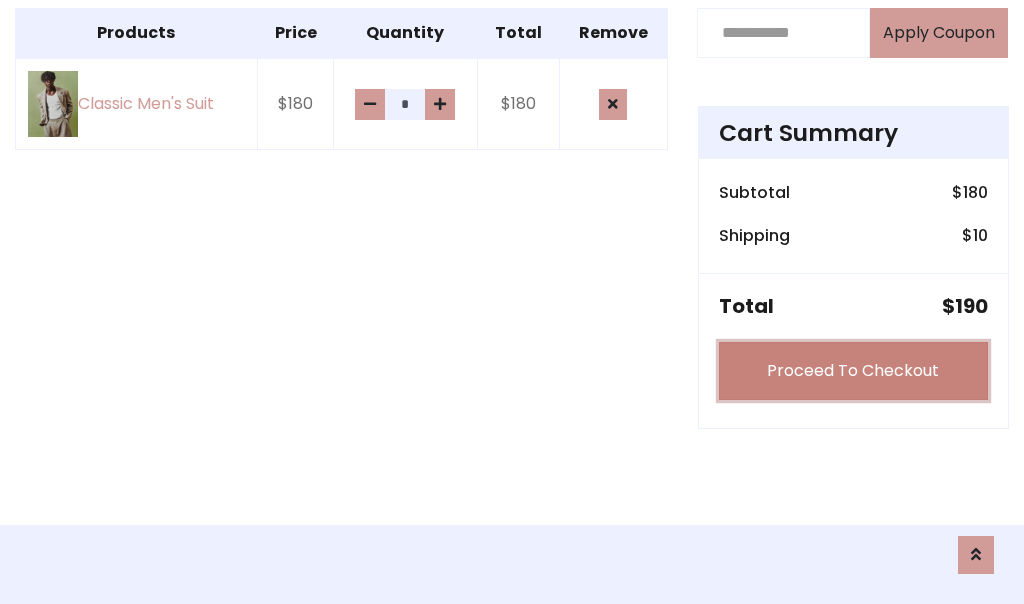click on "Proceed To Checkout" at bounding box center (853, 371) 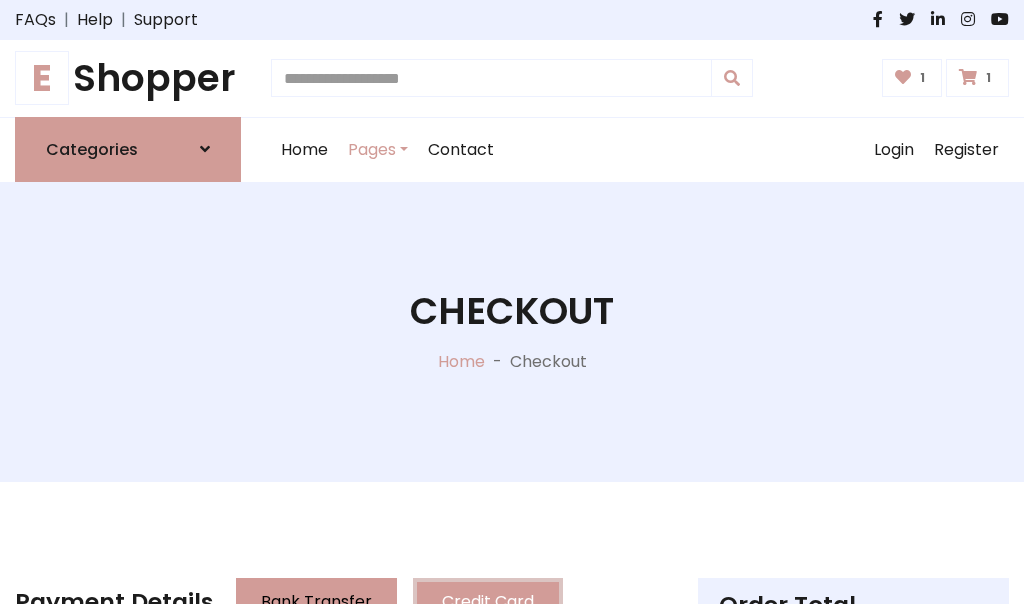 scroll, scrollTop: 201, scrollLeft: 0, axis: vertical 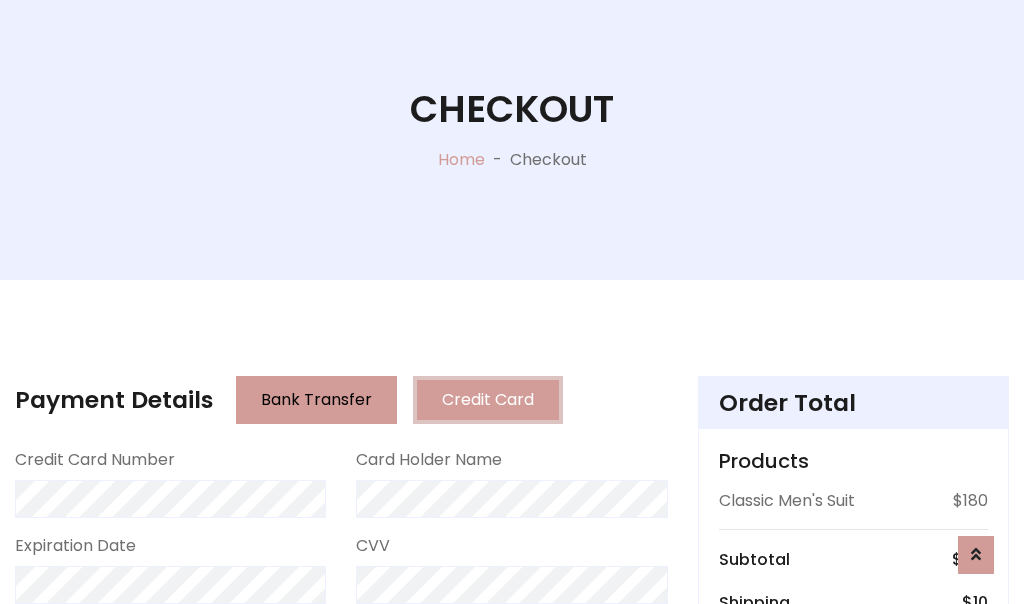 click on "Go to shipping" at bounding box center (853, 816) 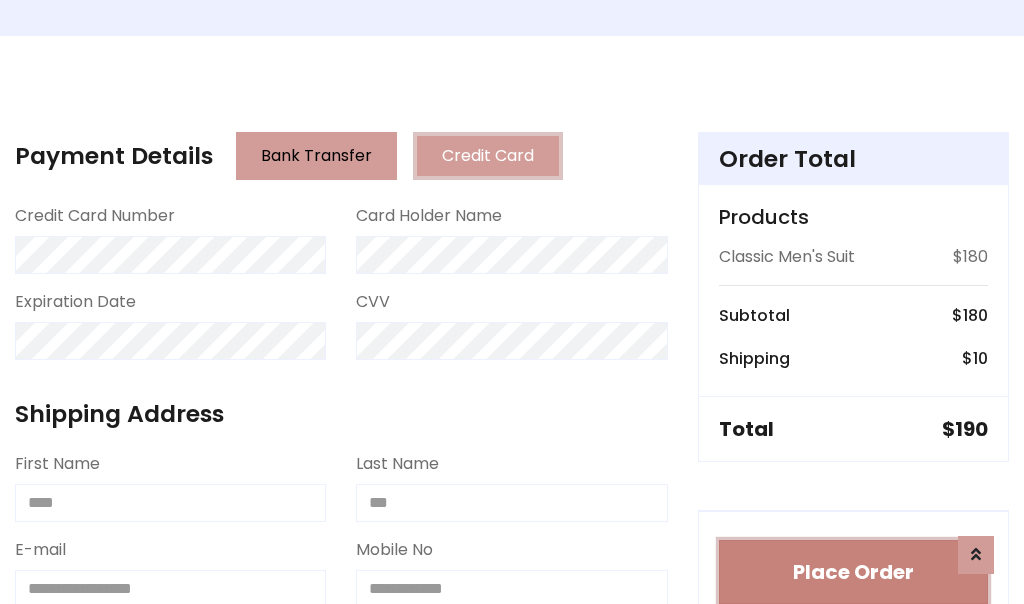 type 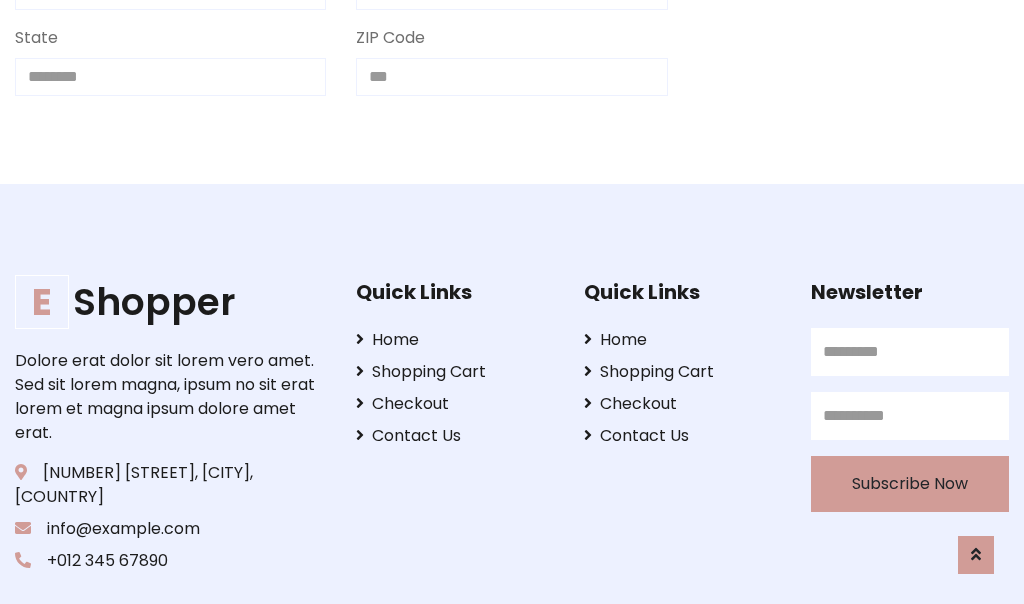 scroll, scrollTop: 733, scrollLeft: 0, axis: vertical 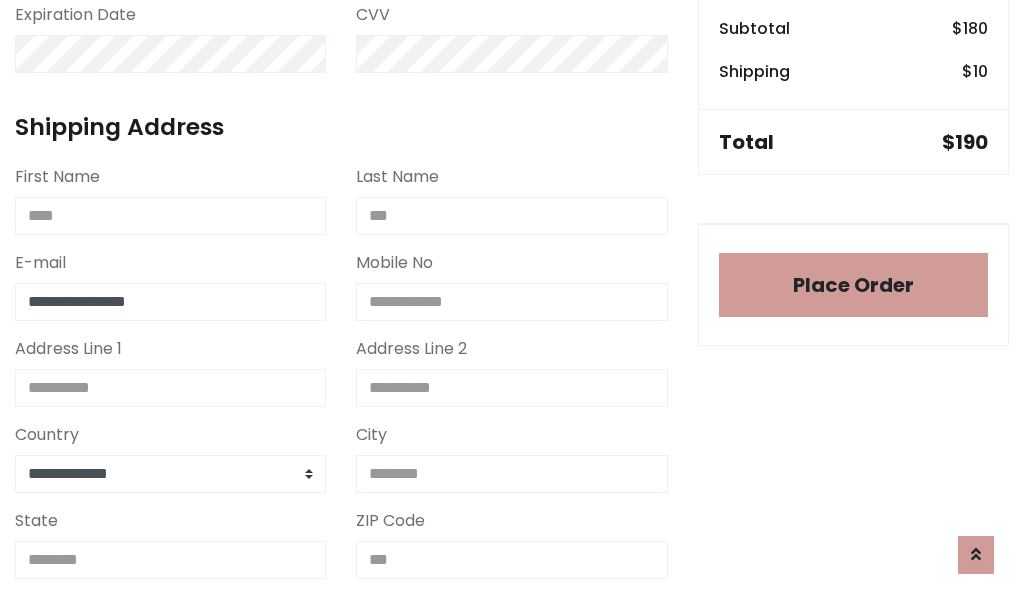 type on "**********" 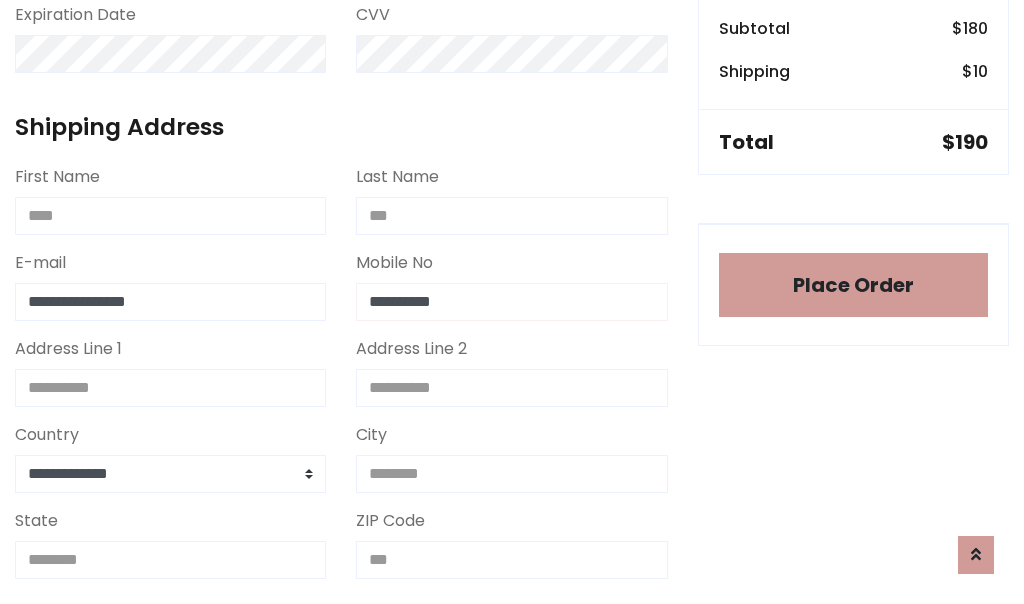 scroll, scrollTop: 573, scrollLeft: 0, axis: vertical 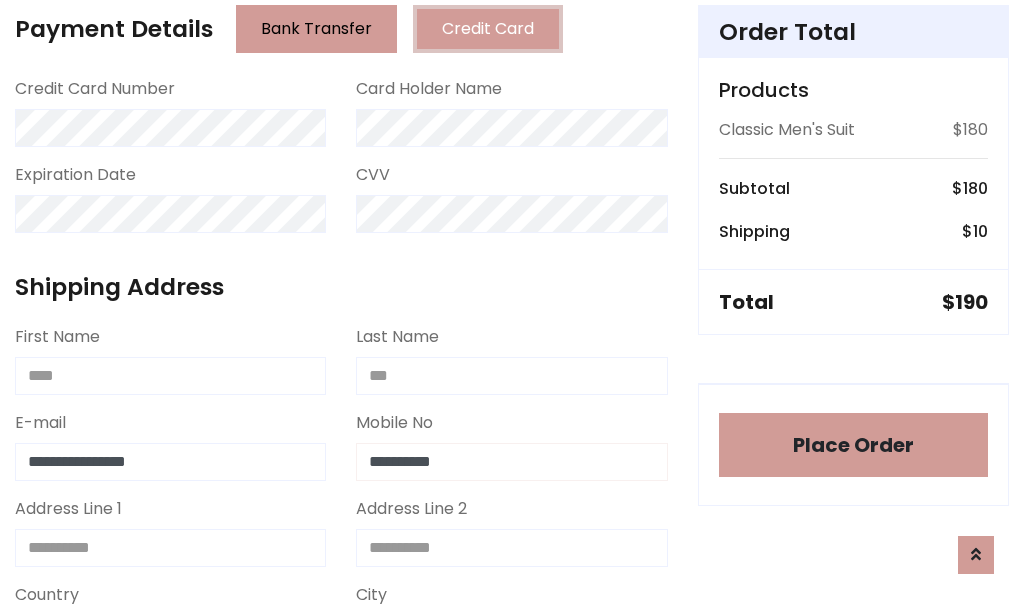 type on "**********" 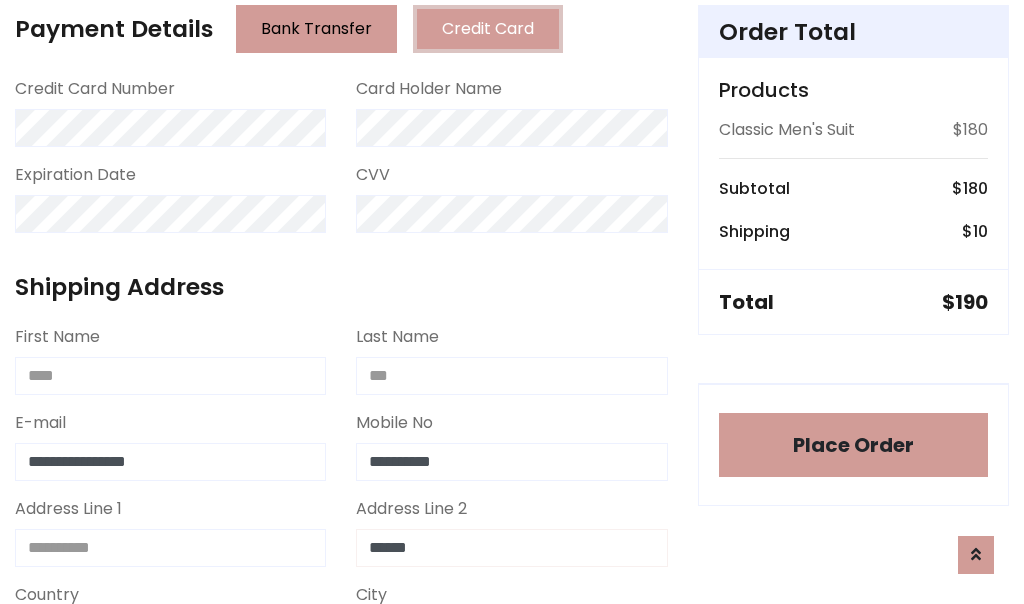 type on "******" 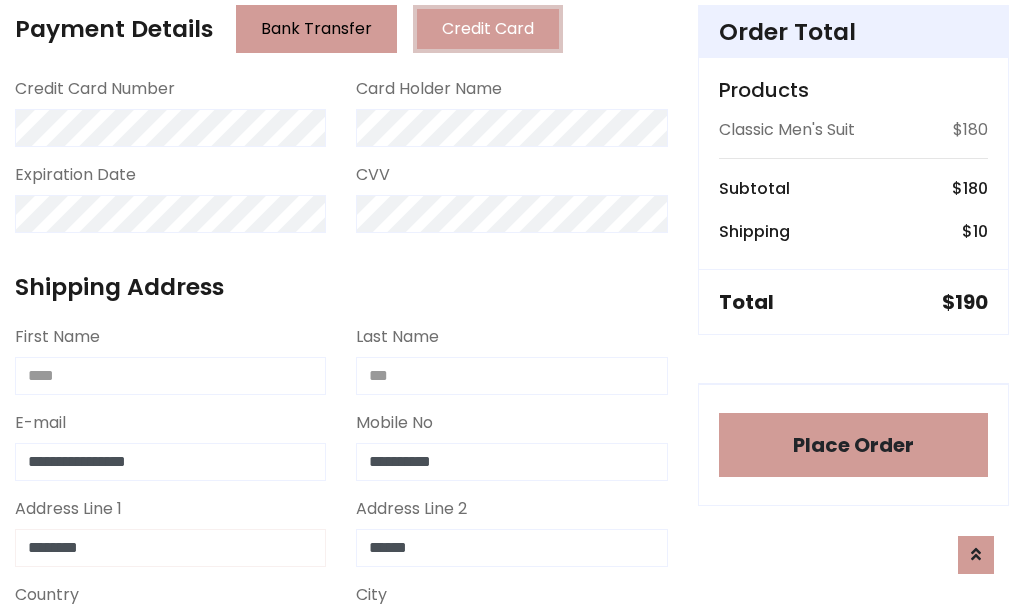 type on "********" 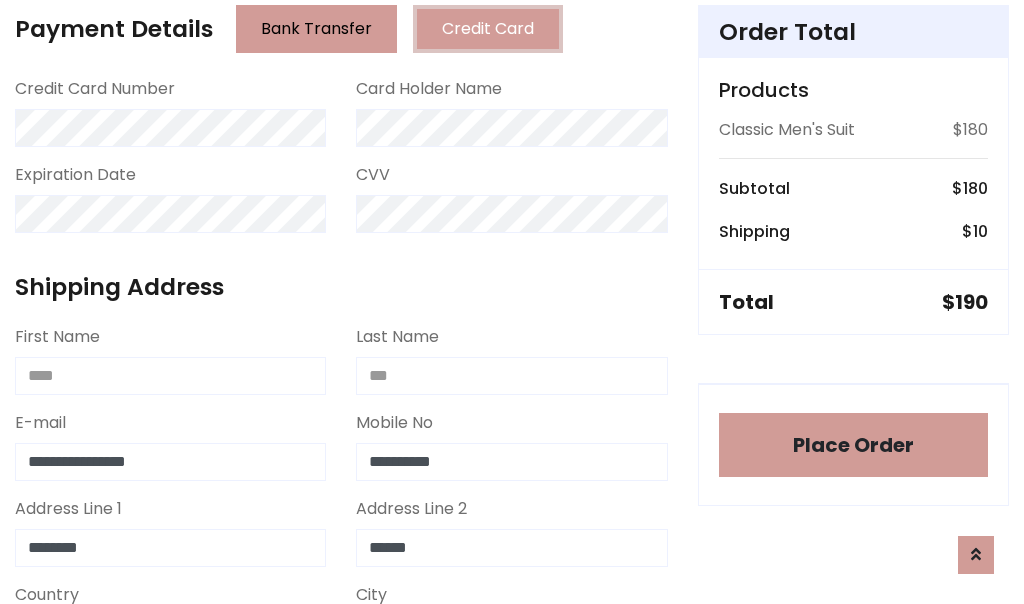 select on "*******" 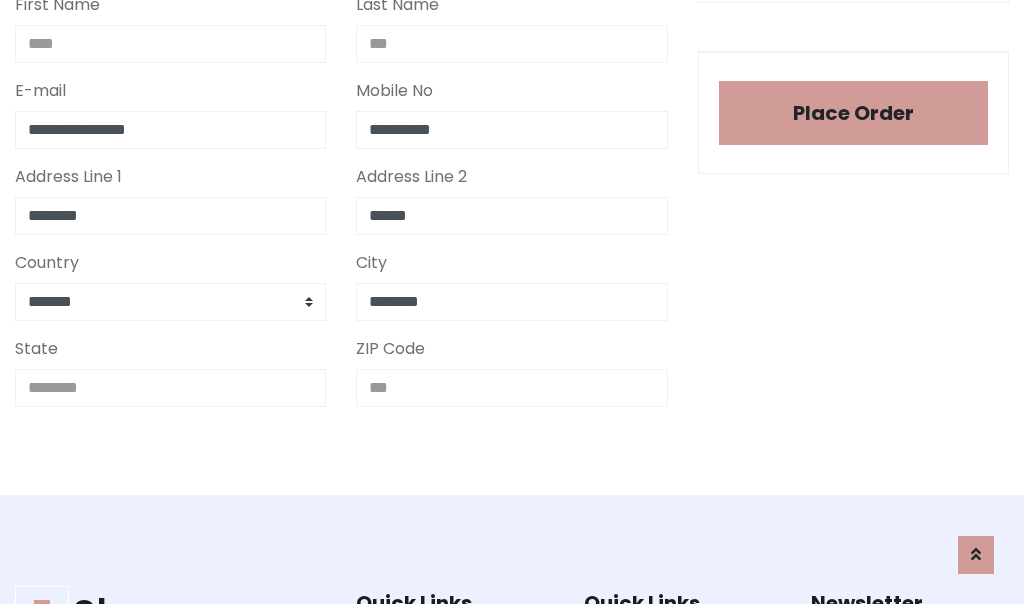 type on "********" 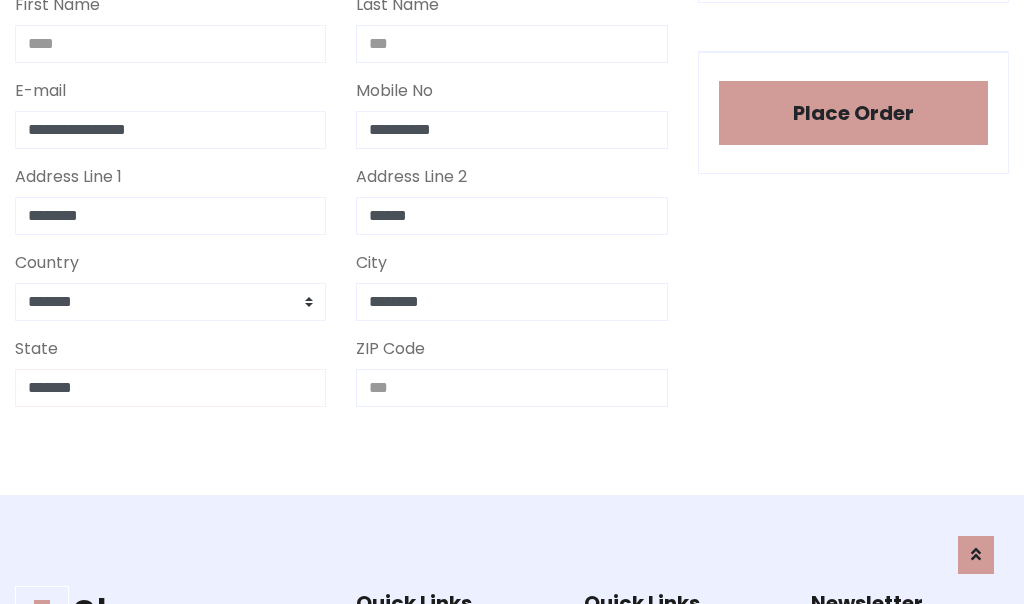 type on "*******" 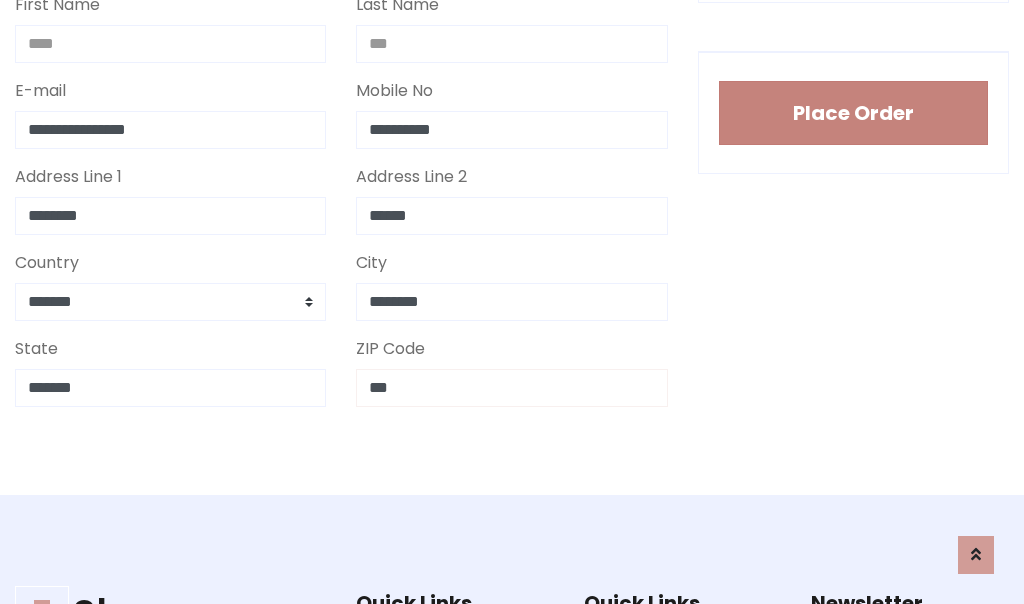 type on "***" 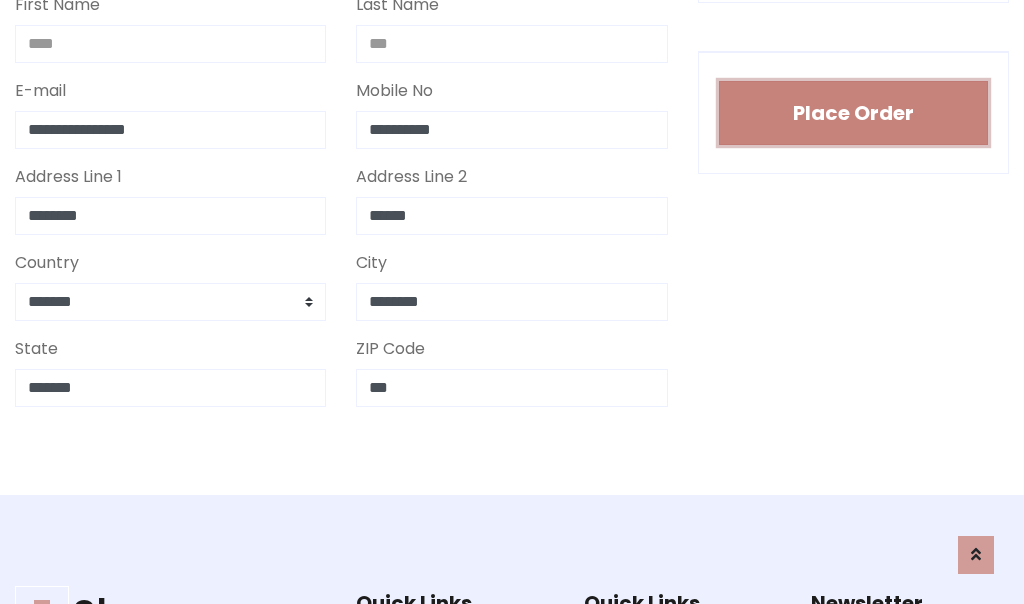 click on "Place Order" at bounding box center (853, 113) 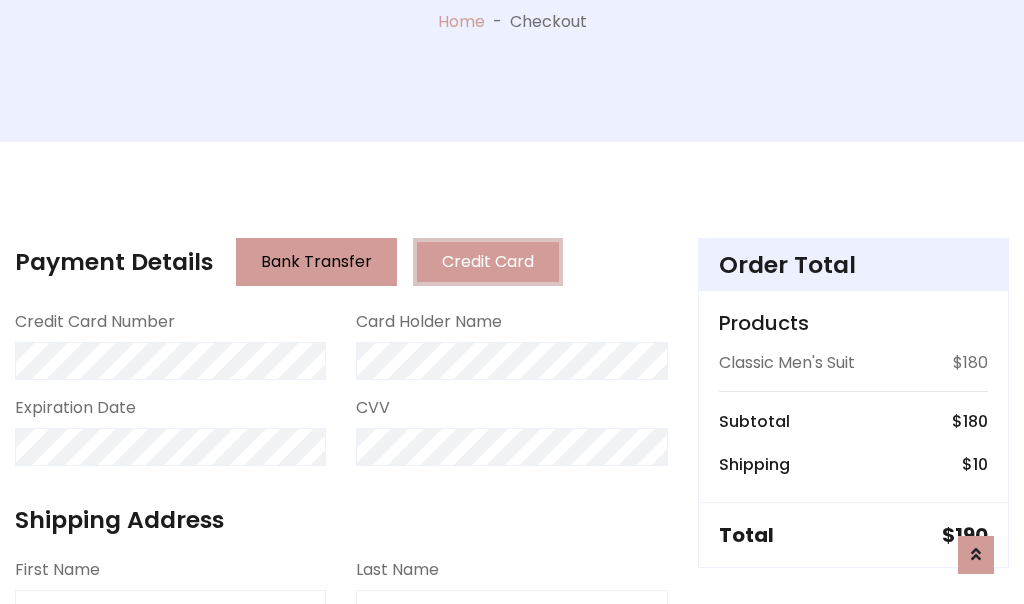 scroll, scrollTop: 0, scrollLeft: 0, axis: both 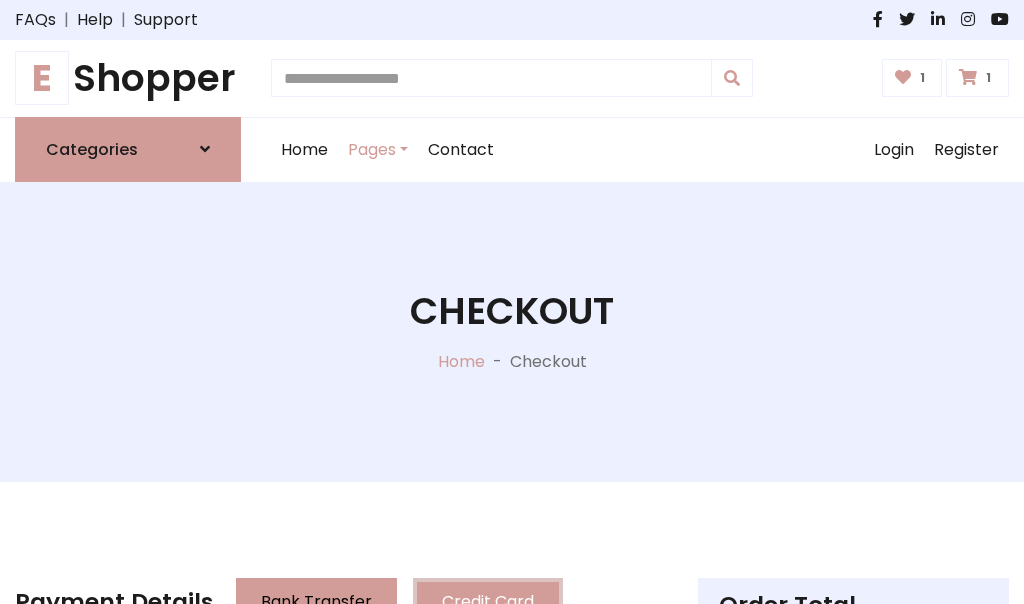 click on "E" at bounding box center [42, 78] 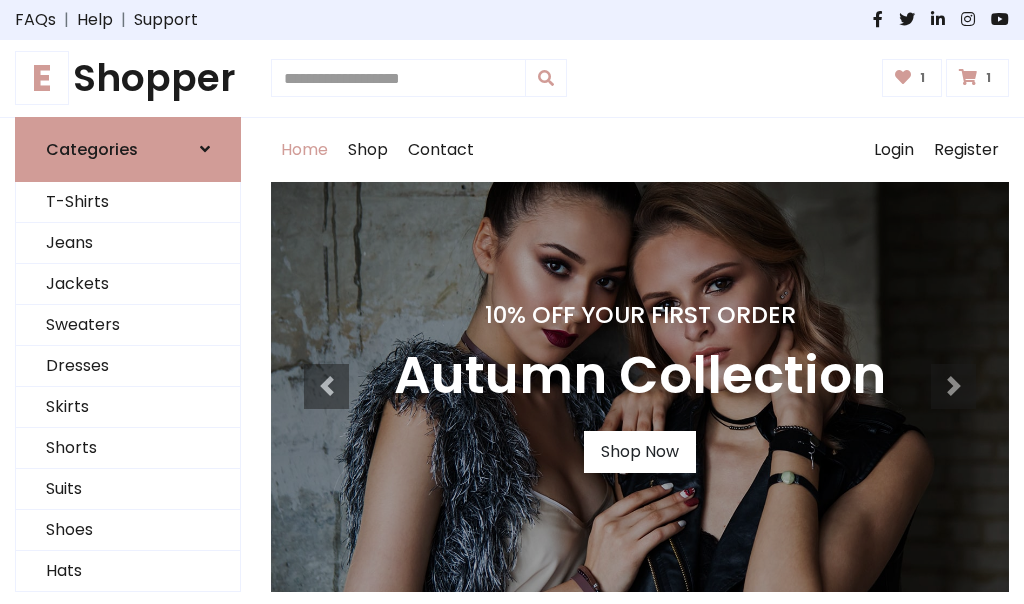 scroll, scrollTop: 0, scrollLeft: 0, axis: both 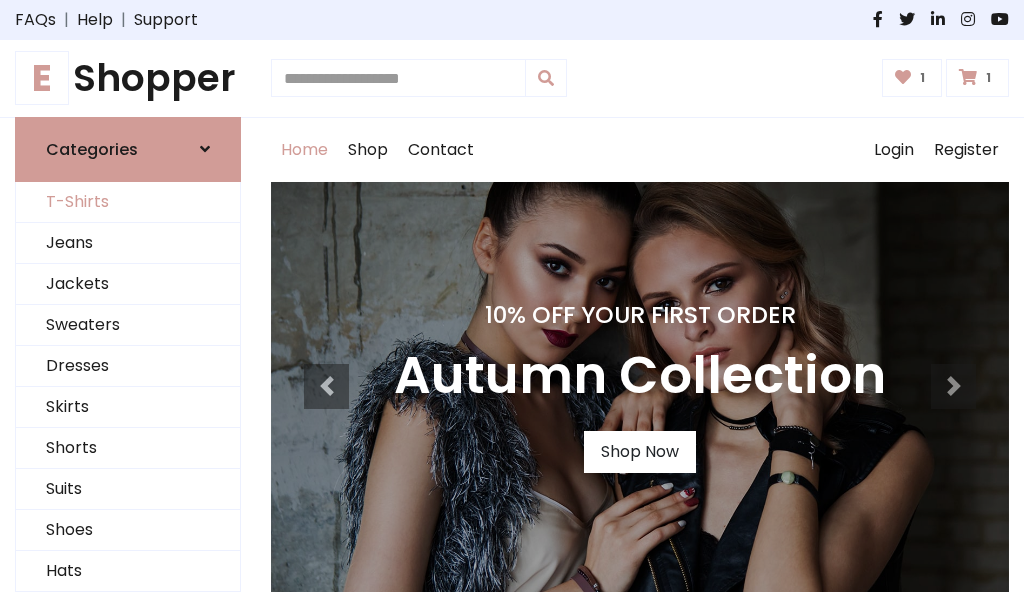 click on "T-Shirts" at bounding box center [128, 202] 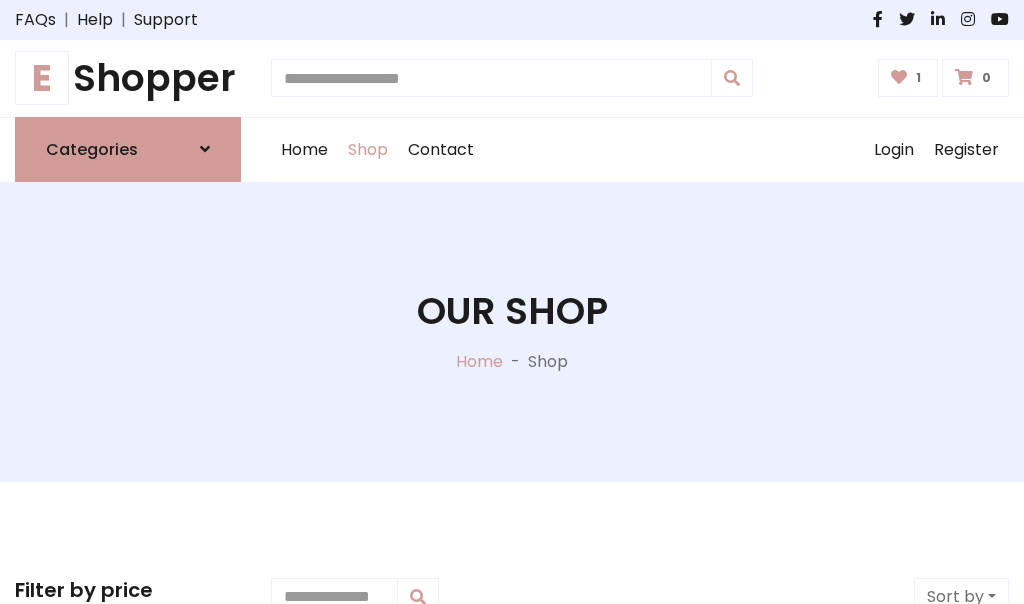 scroll, scrollTop: 0, scrollLeft: 0, axis: both 